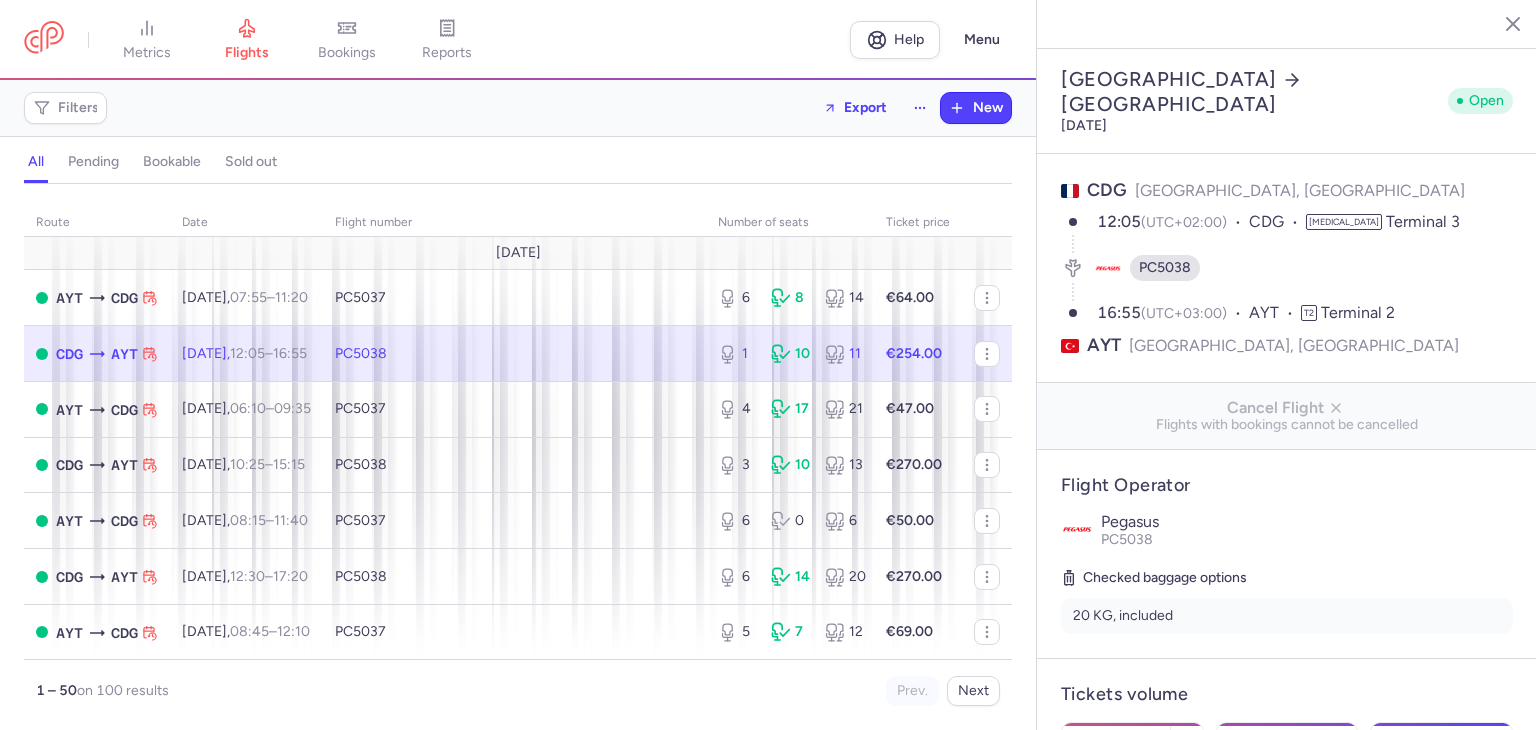 select on "hours" 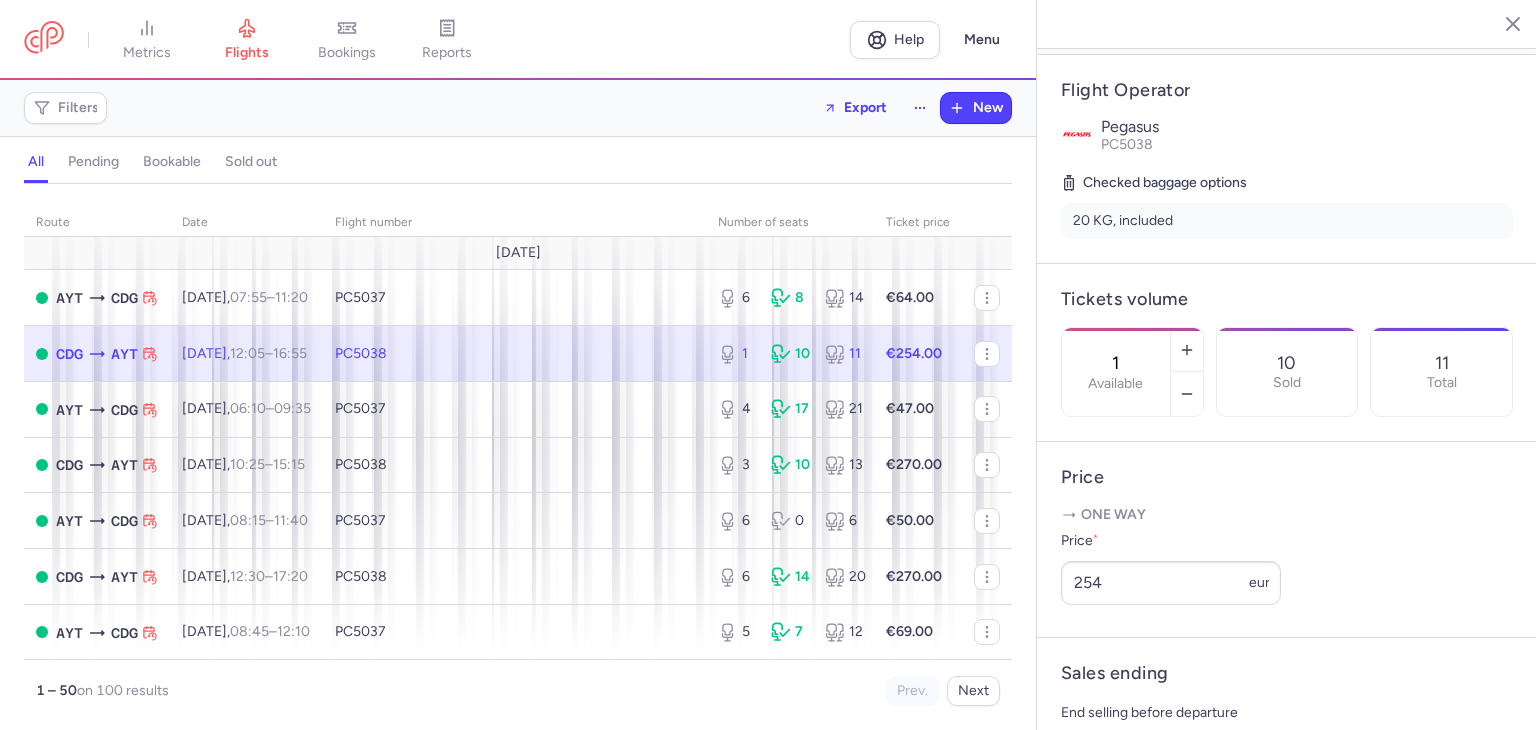 scroll, scrollTop: 400, scrollLeft: 0, axis: vertical 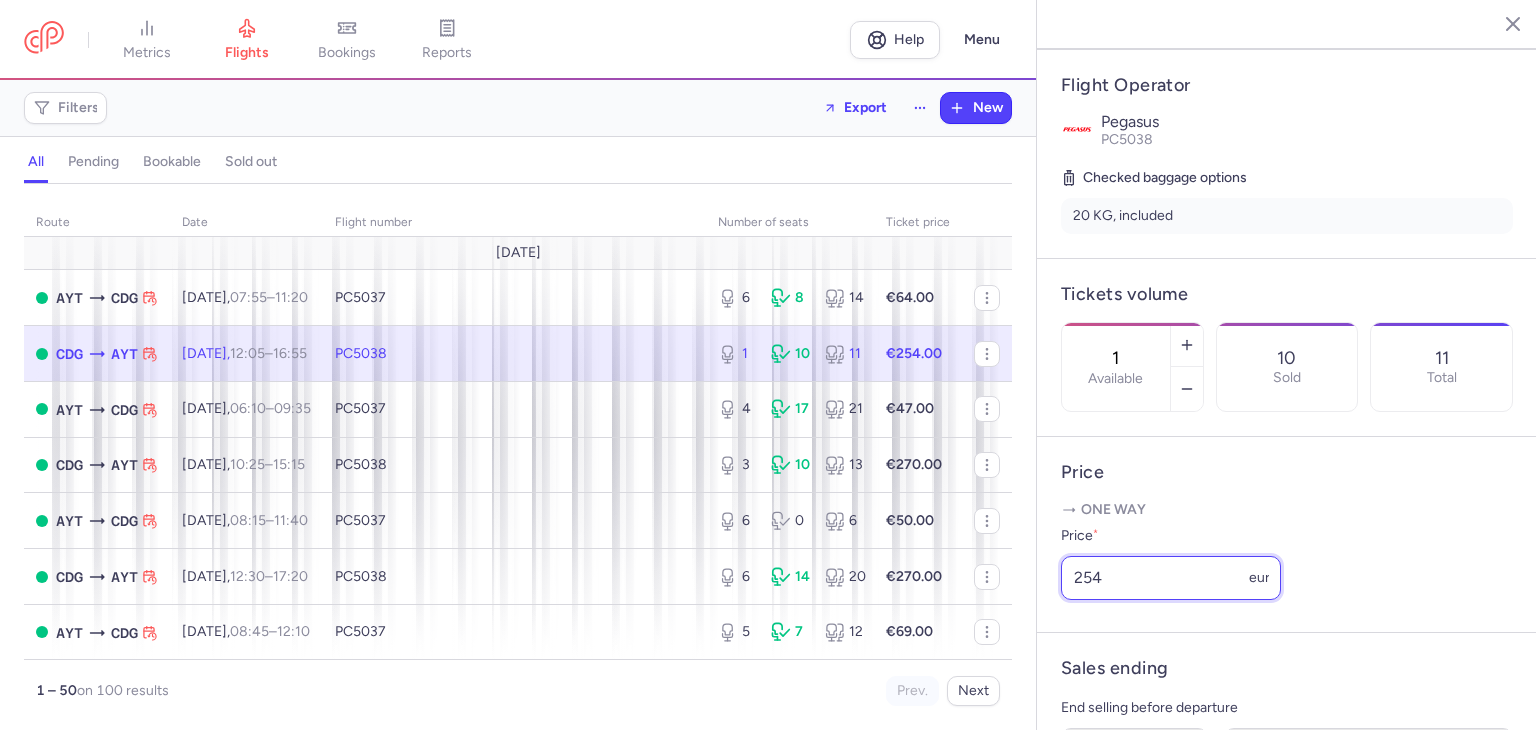 click on "254" at bounding box center (1171, 578) 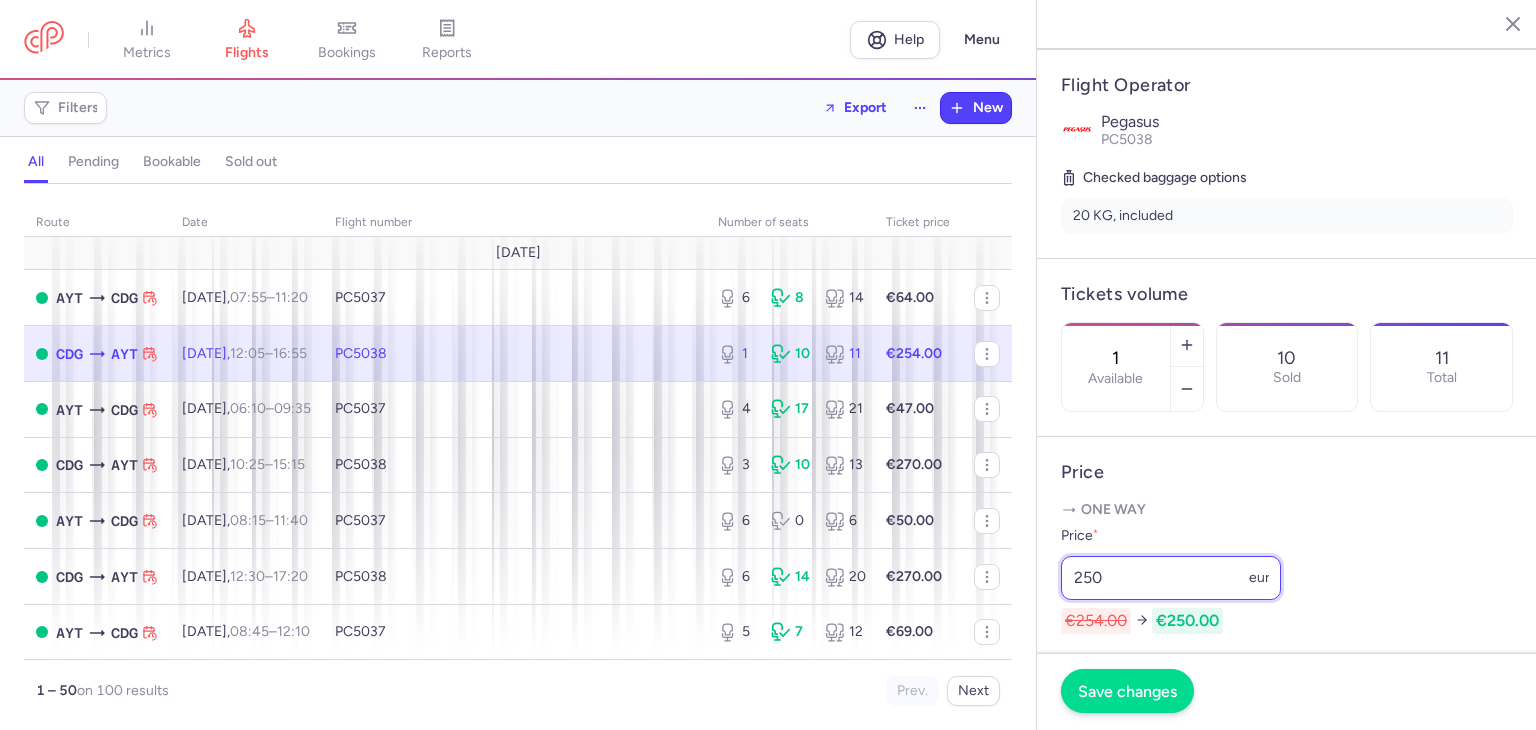 type on "250" 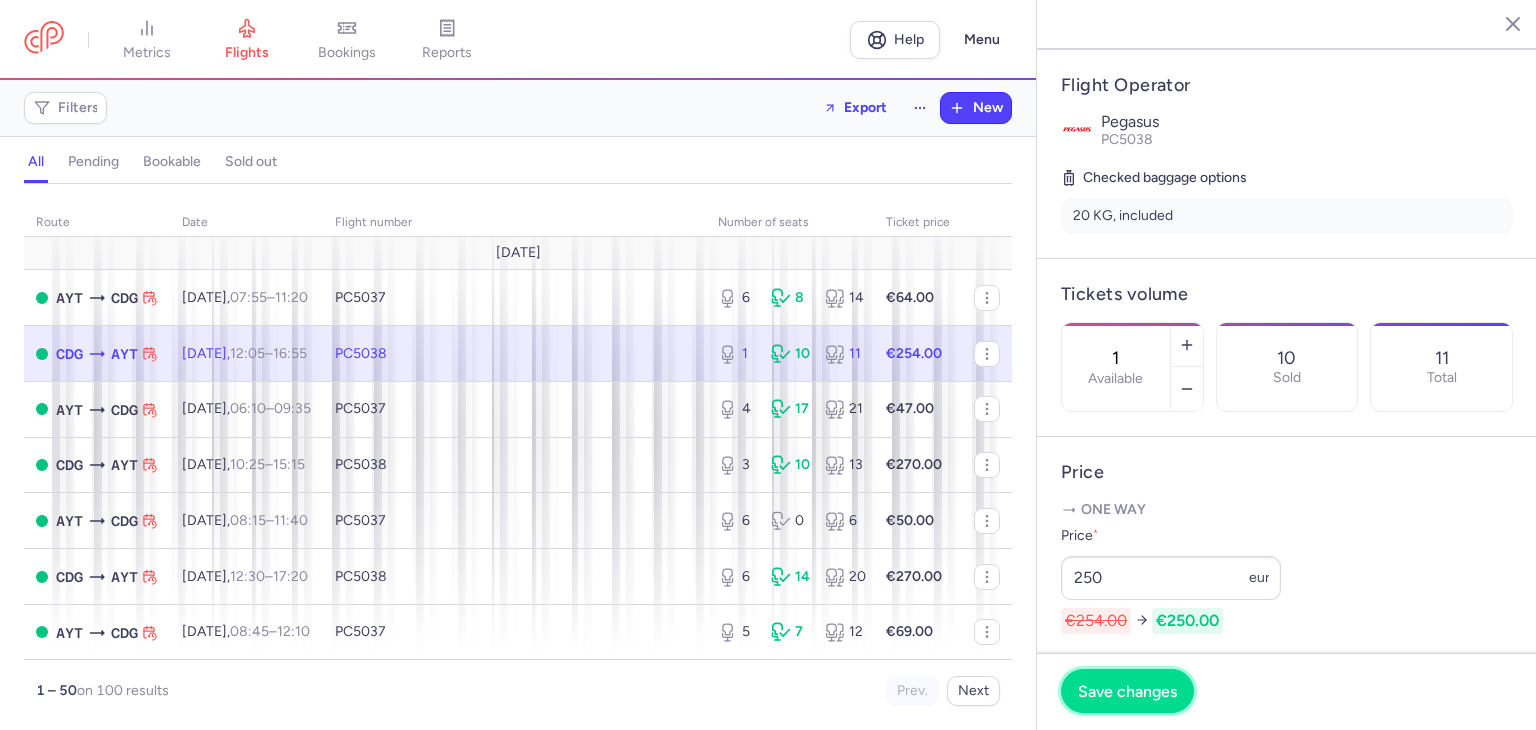 click on "Save changes" at bounding box center [1127, 691] 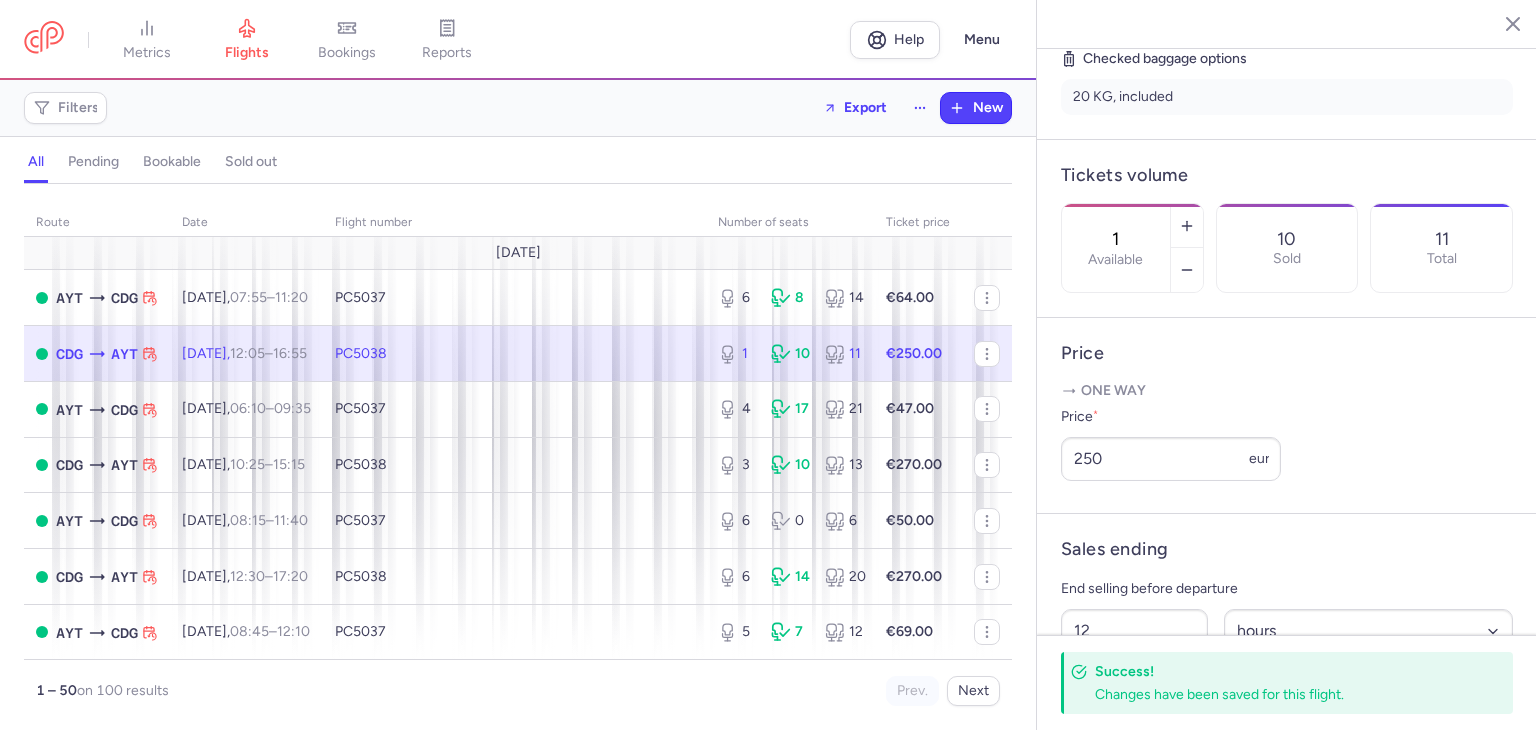 scroll, scrollTop: 533, scrollLeft: 0, axis: vertical 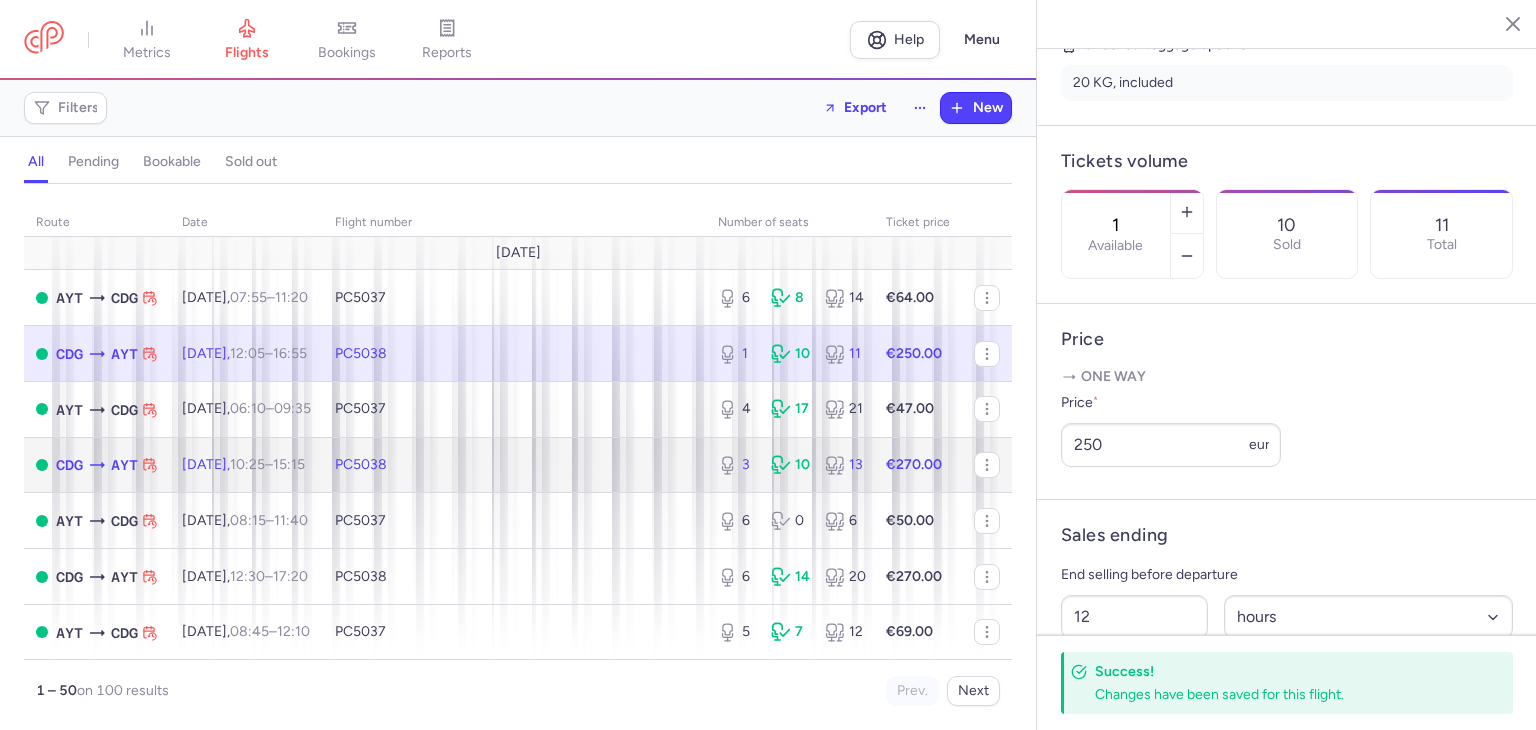 click on "Mon, 14 Jul,  10:25  –  15:15  +0" at bounding box center [246, 465] 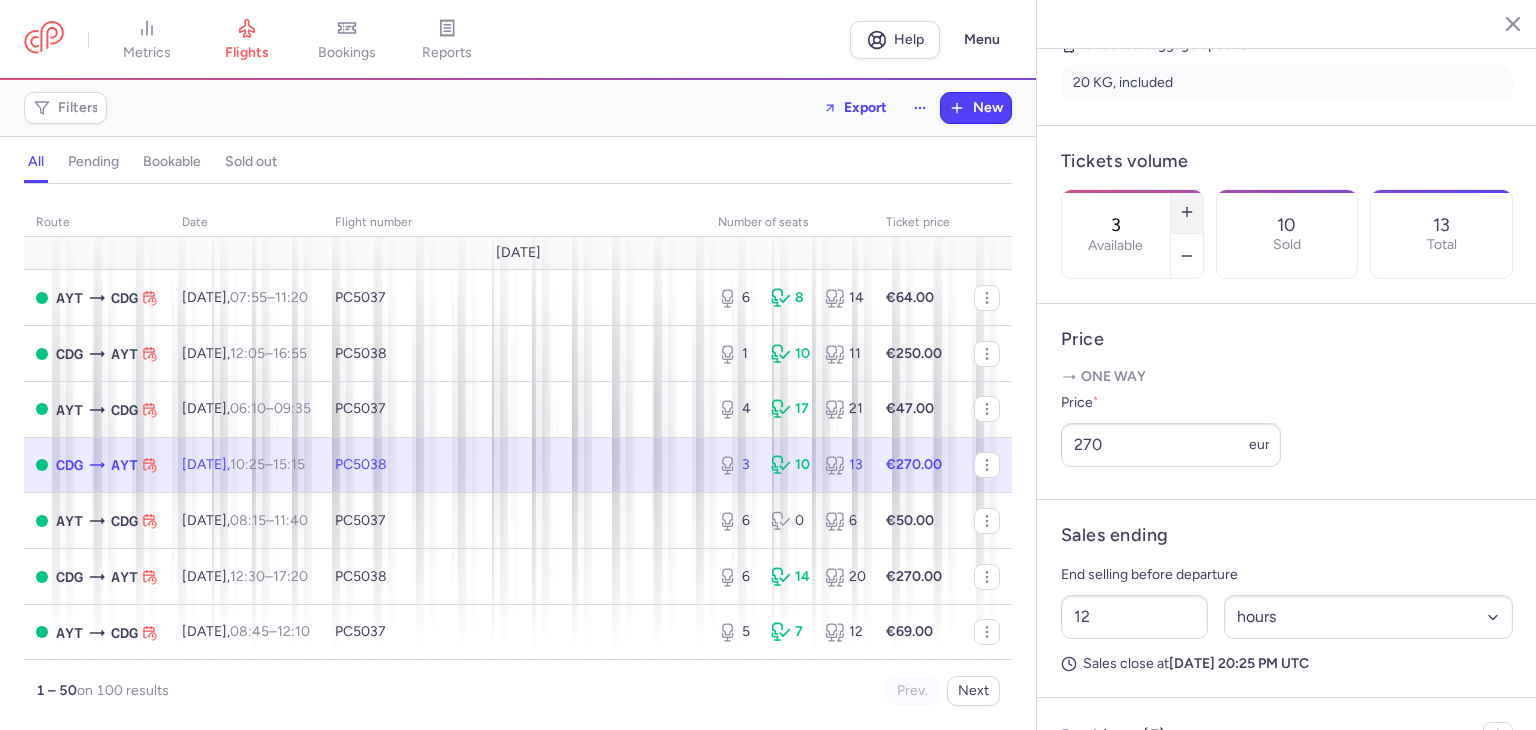 click 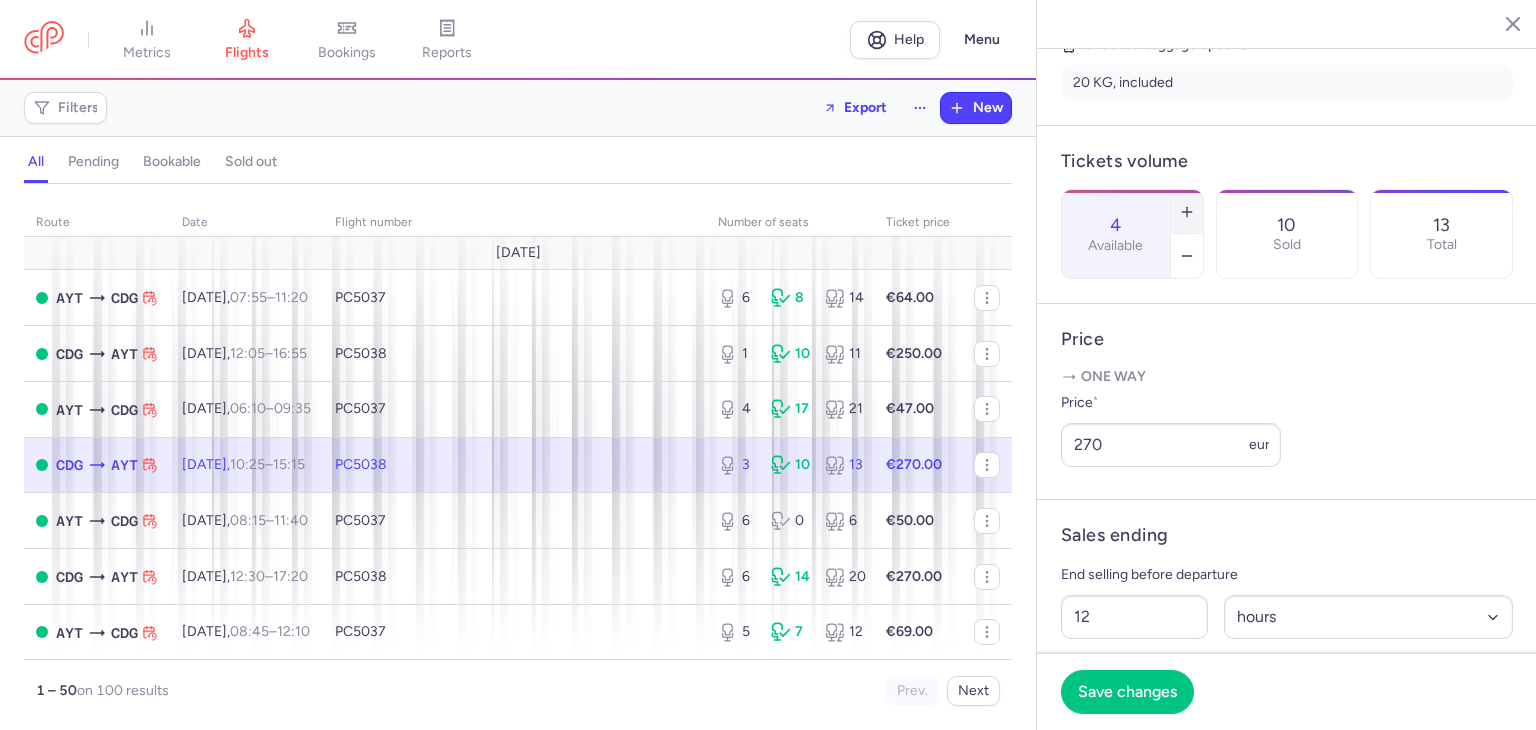 click 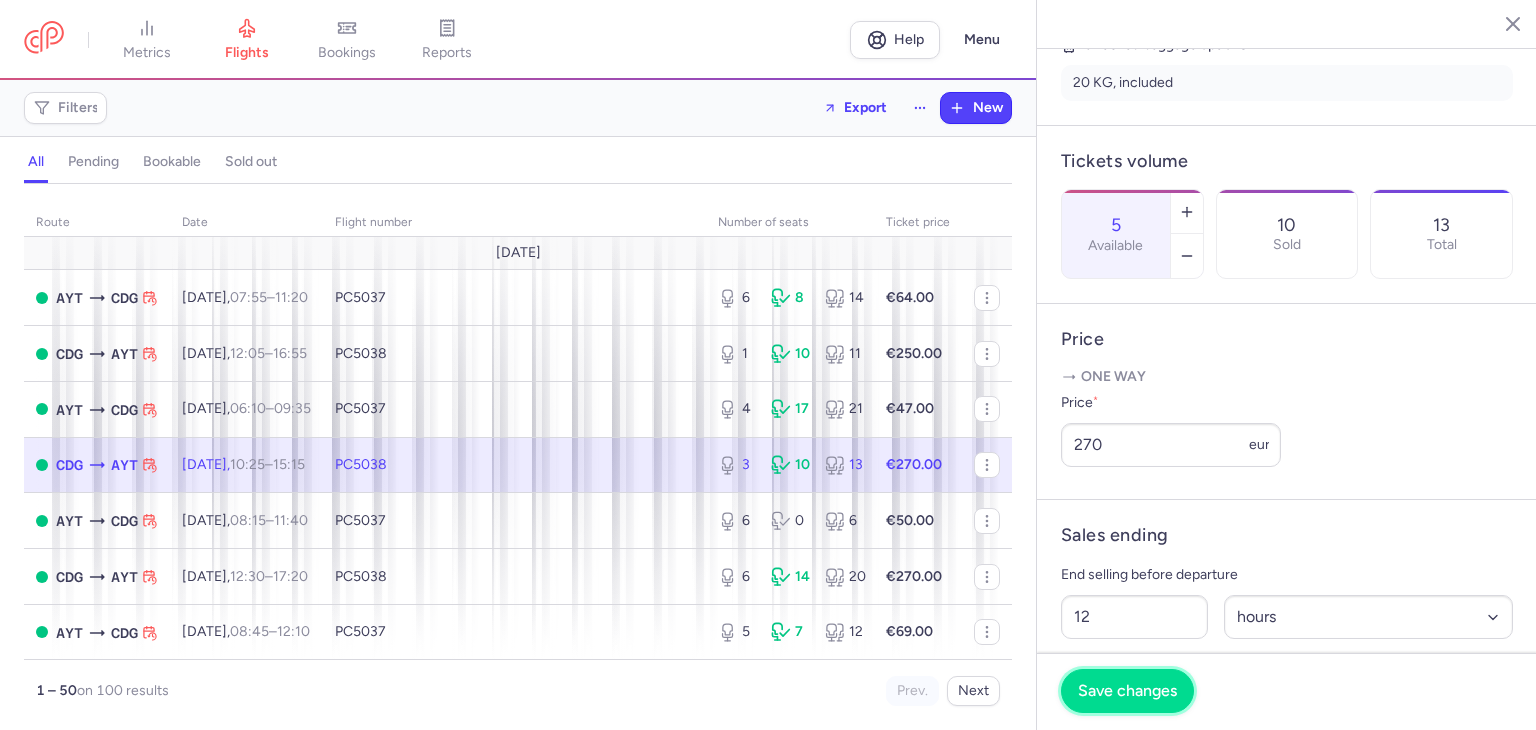 click on "Save changes" at bounding box center [1127, 691] 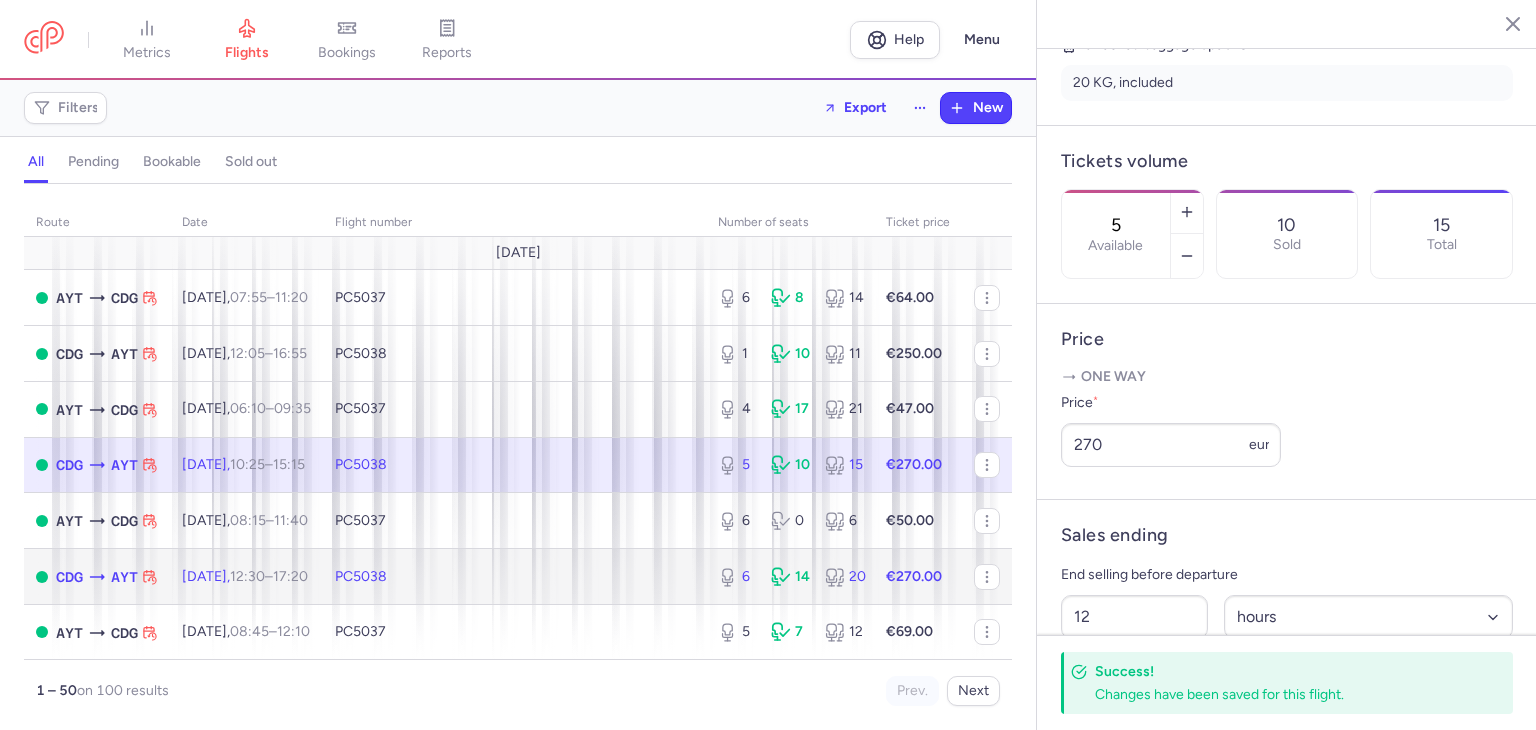 click on "PC5038" at bounding box center (514, 577) 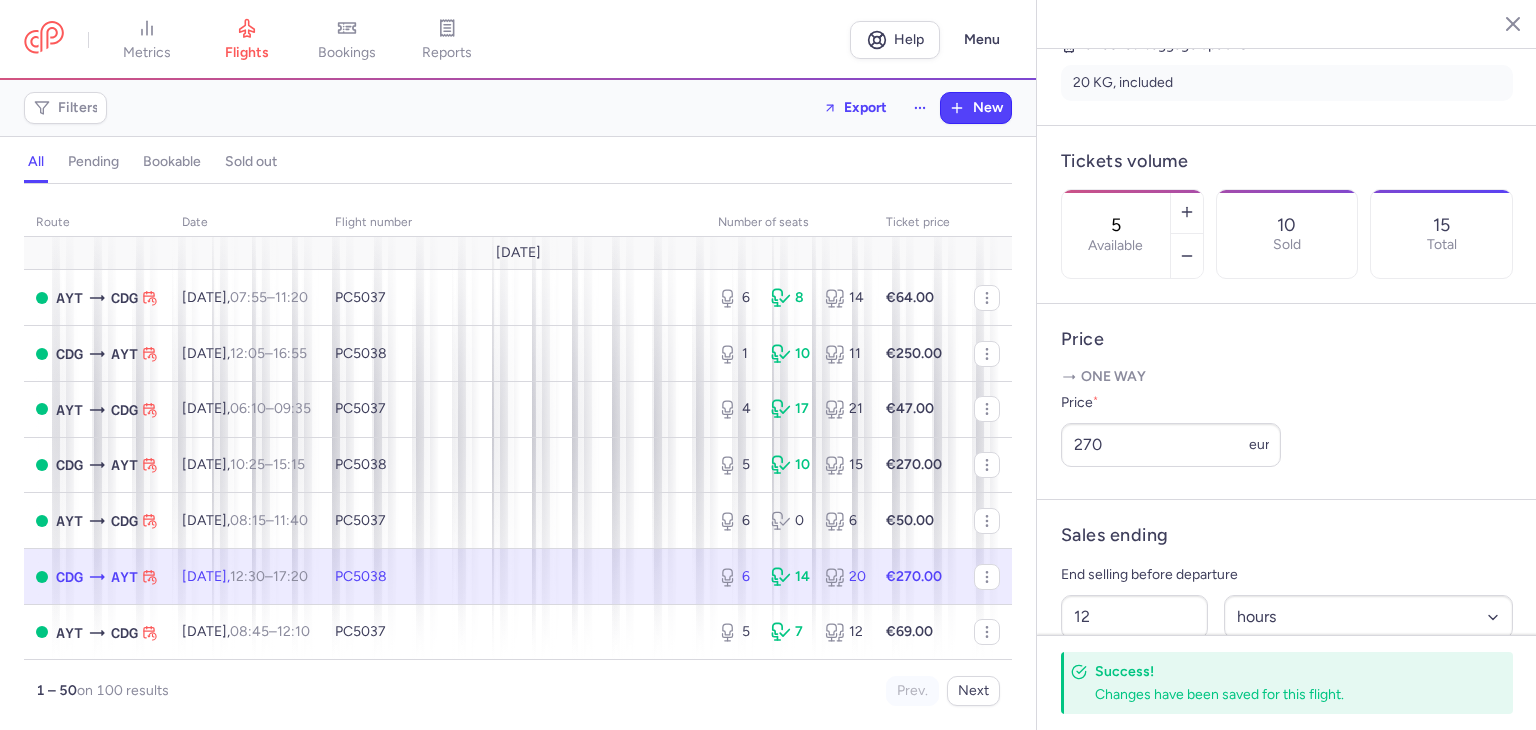 type on "6" 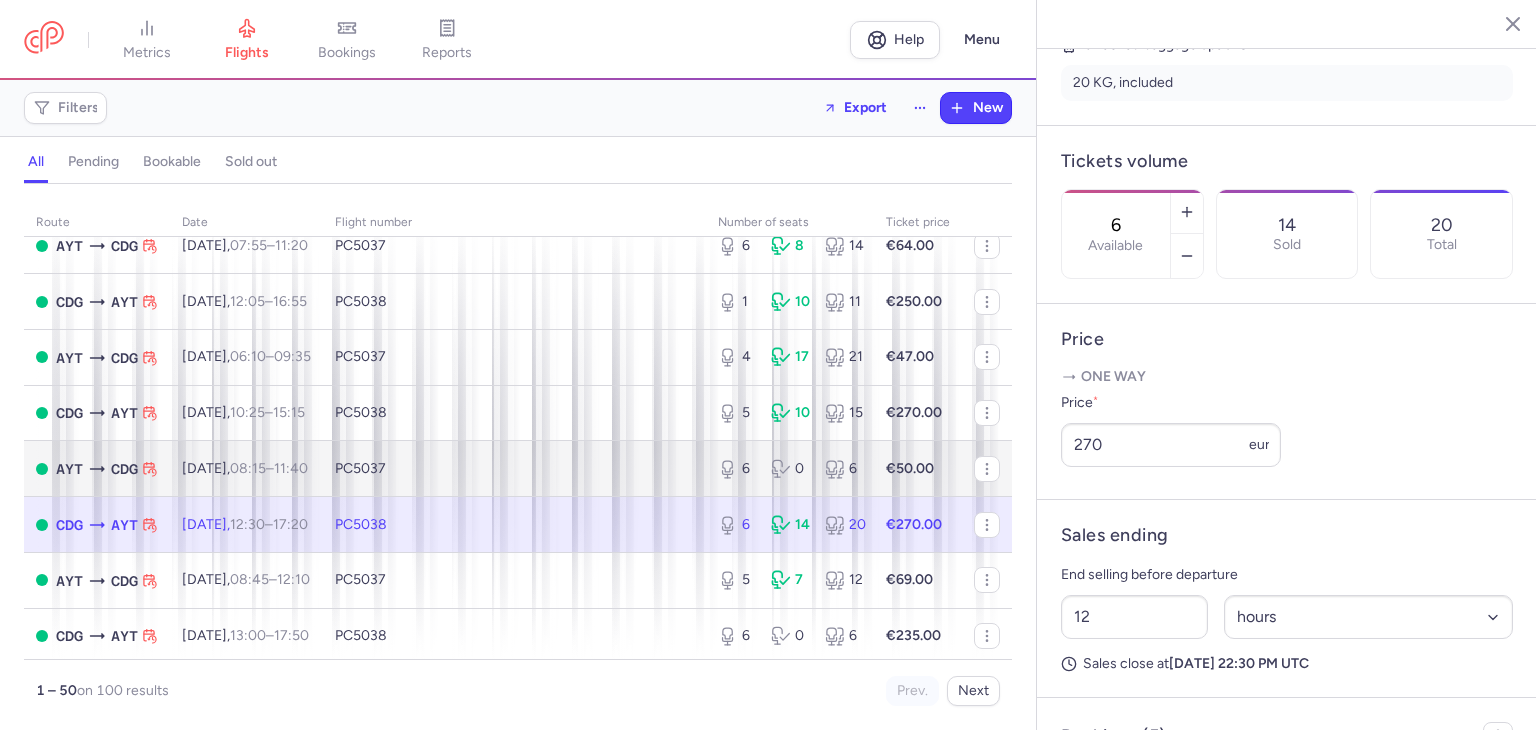 scroll, scrollTop: 200, scrollLeft: 0, axis: vertical 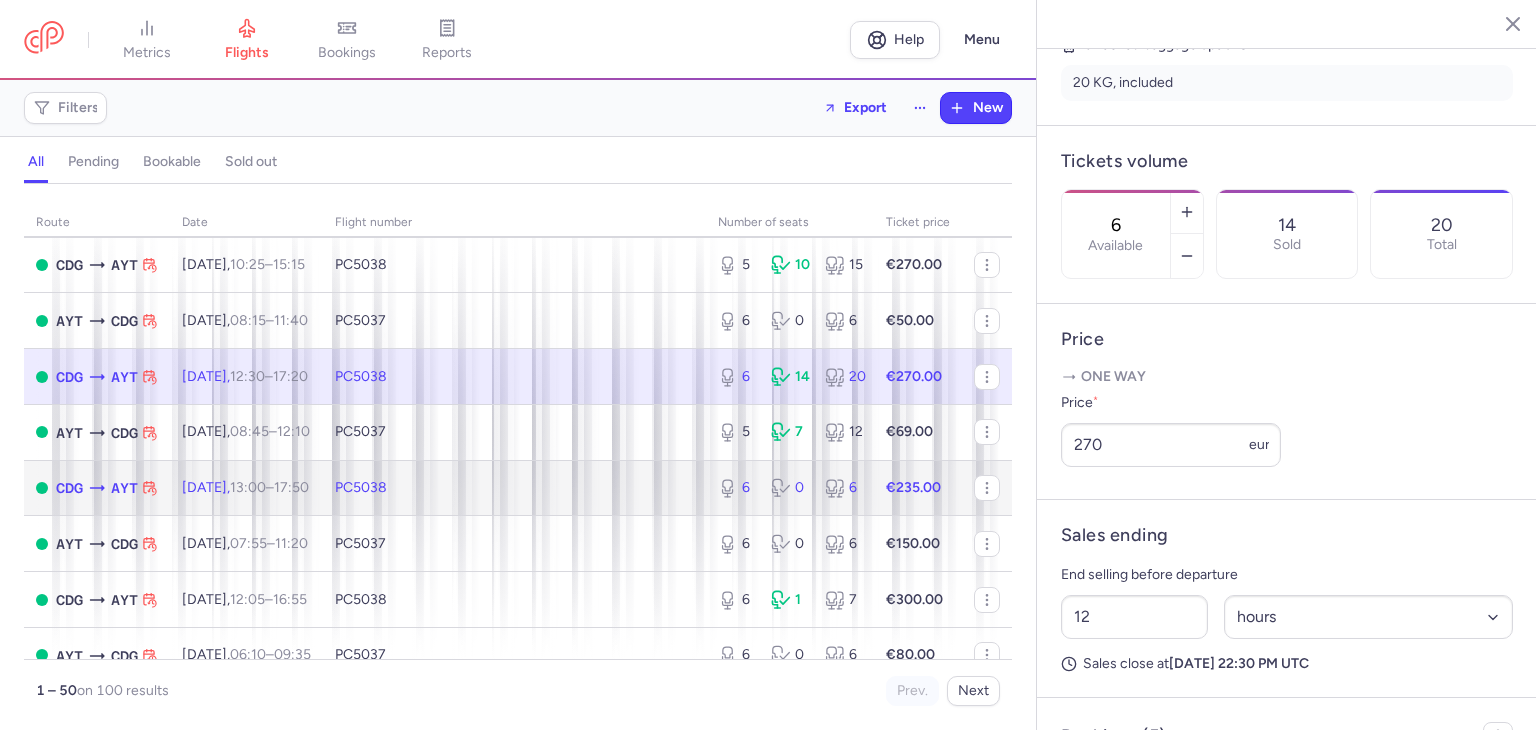 click on "PC5038" at bounding box center [514, 488] 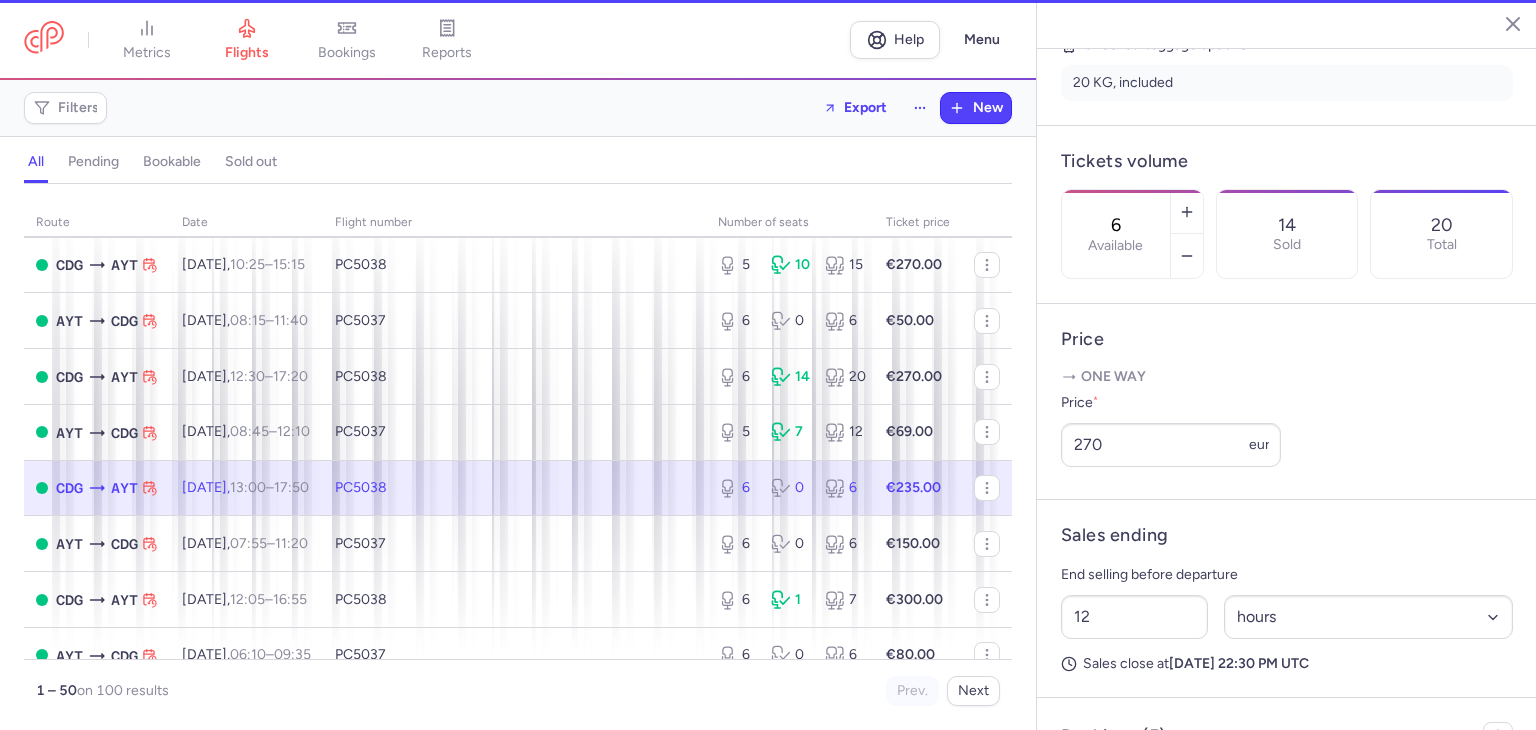 scroll, scrollTop: 517, scrollLeft: 0, axis: vertical 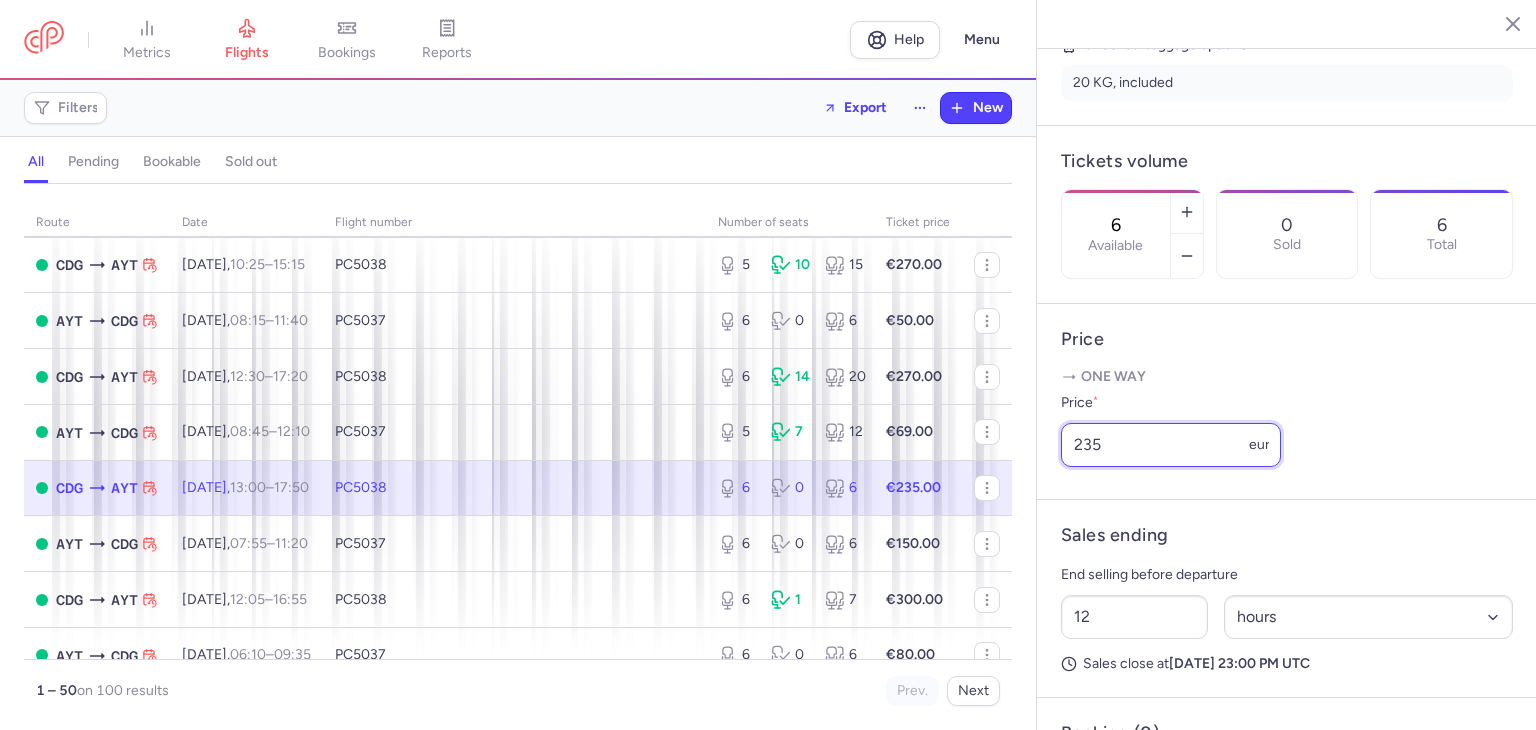 drag, startPoint x: 1104, startPoint y: 475, endPoint x: 1080, endPoint y: 477, distance: 24.083189 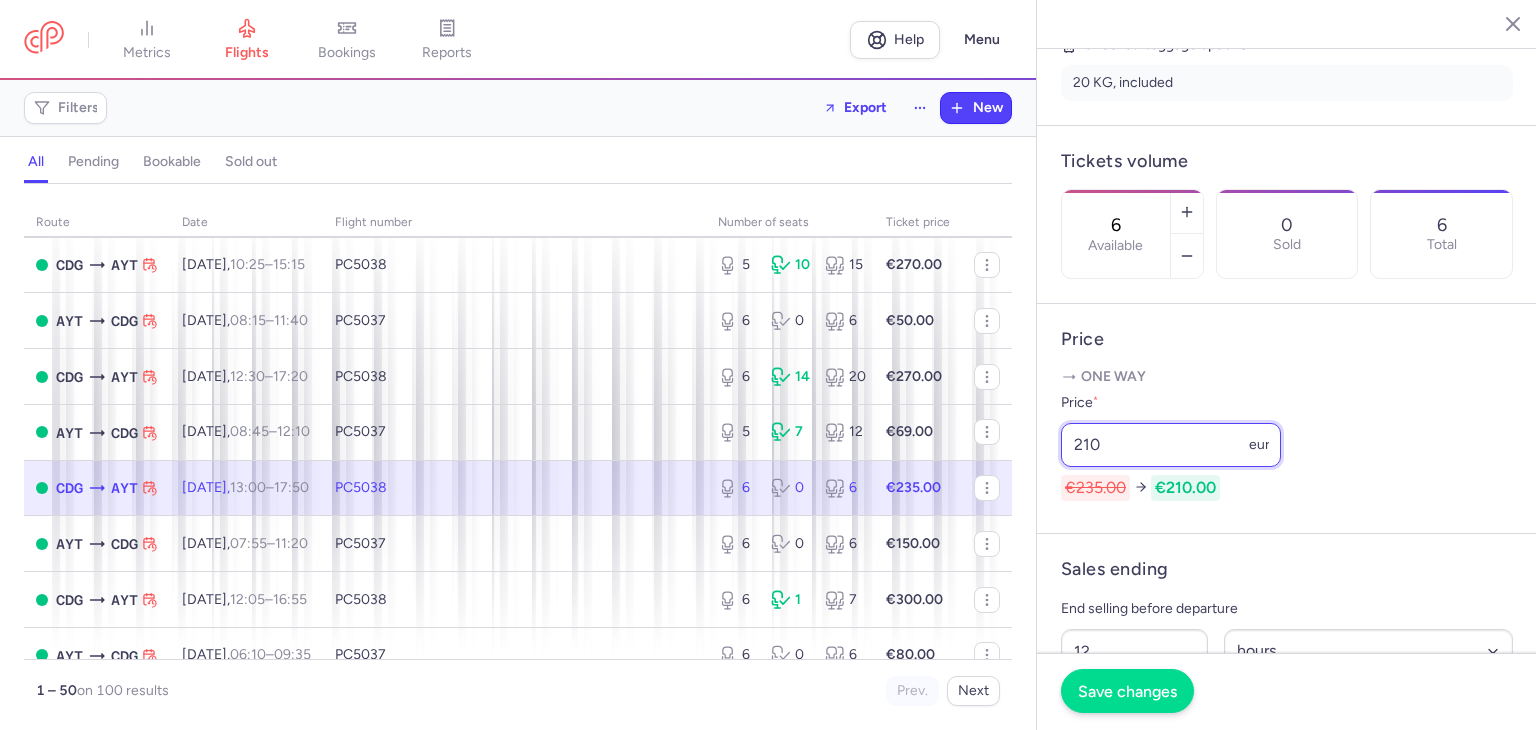 type on "210" 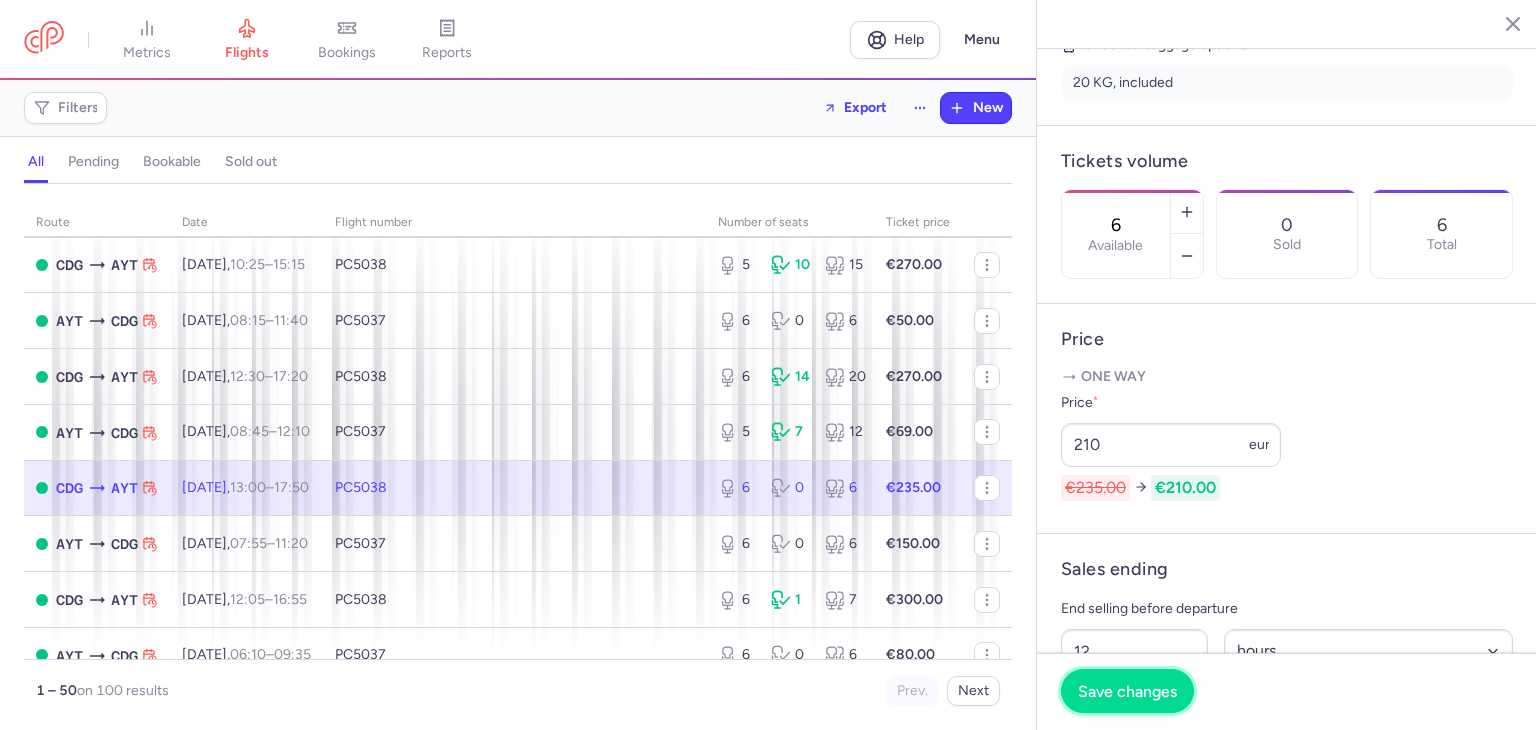 click on "Save changes" at bounding box center (1127, 691) 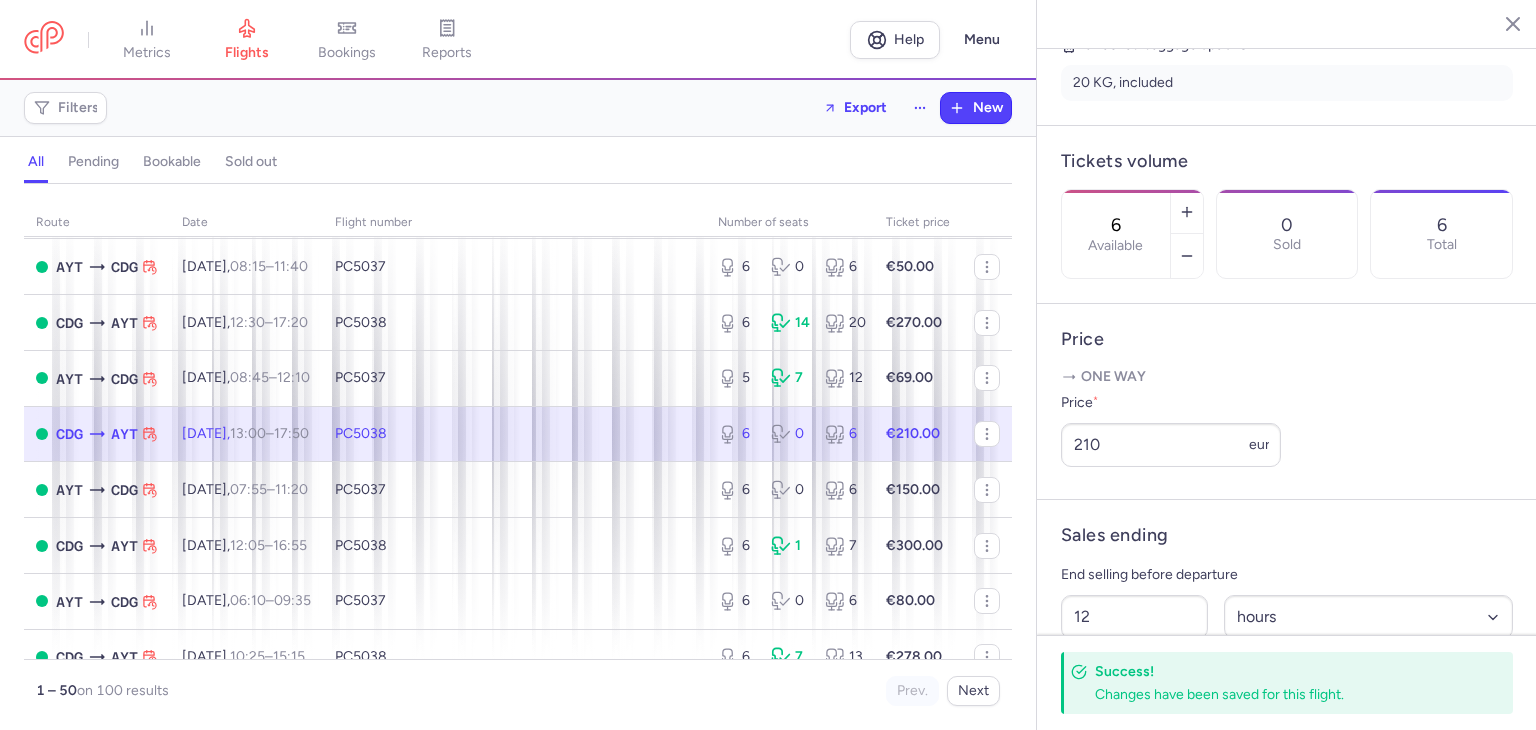 scroll, scrollTop: 200, scrollLeft: 0, axis: vertical 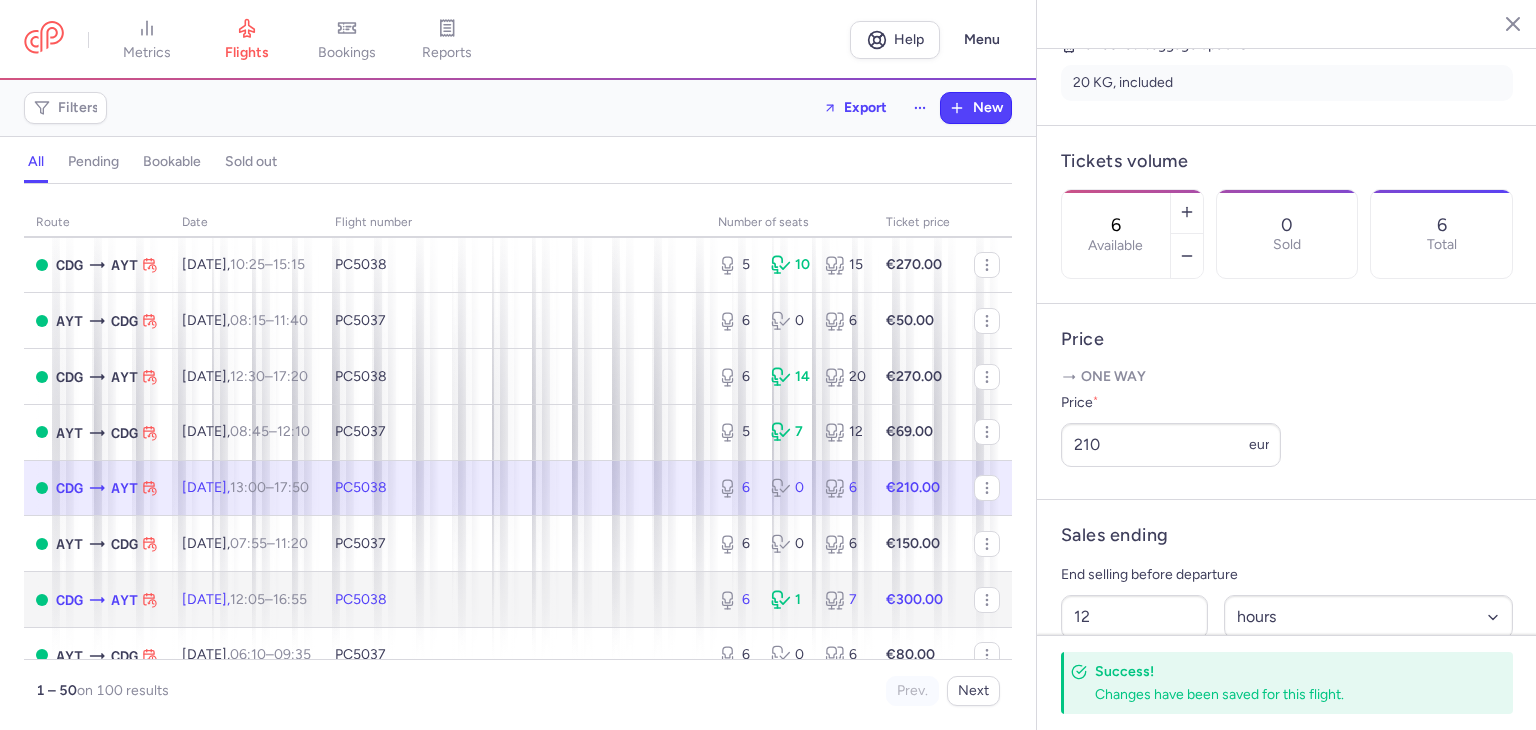 click on "PC5038" at bounding box center (514, 600) 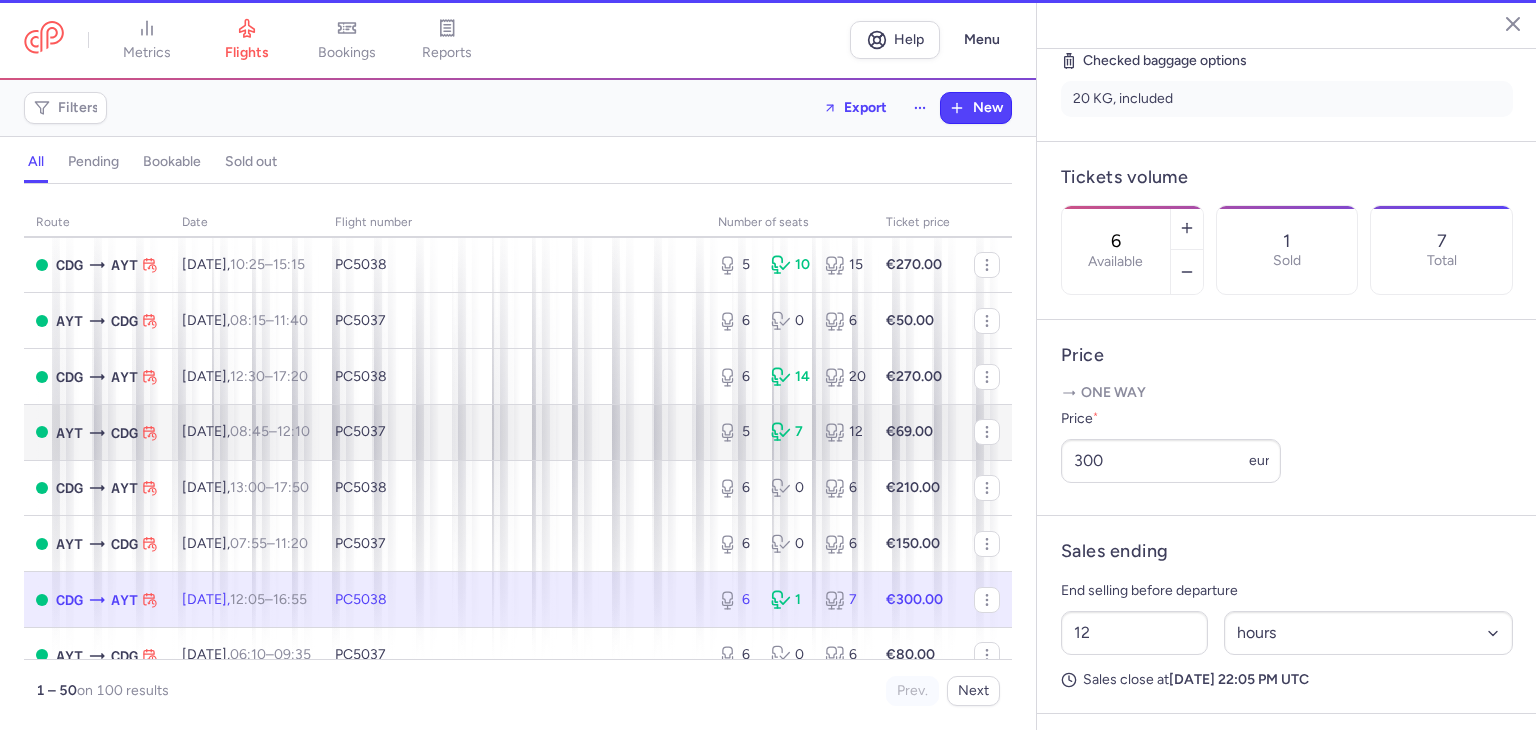 scroll, scrollTop: 533, scrollLeft: 0, axis: vertical 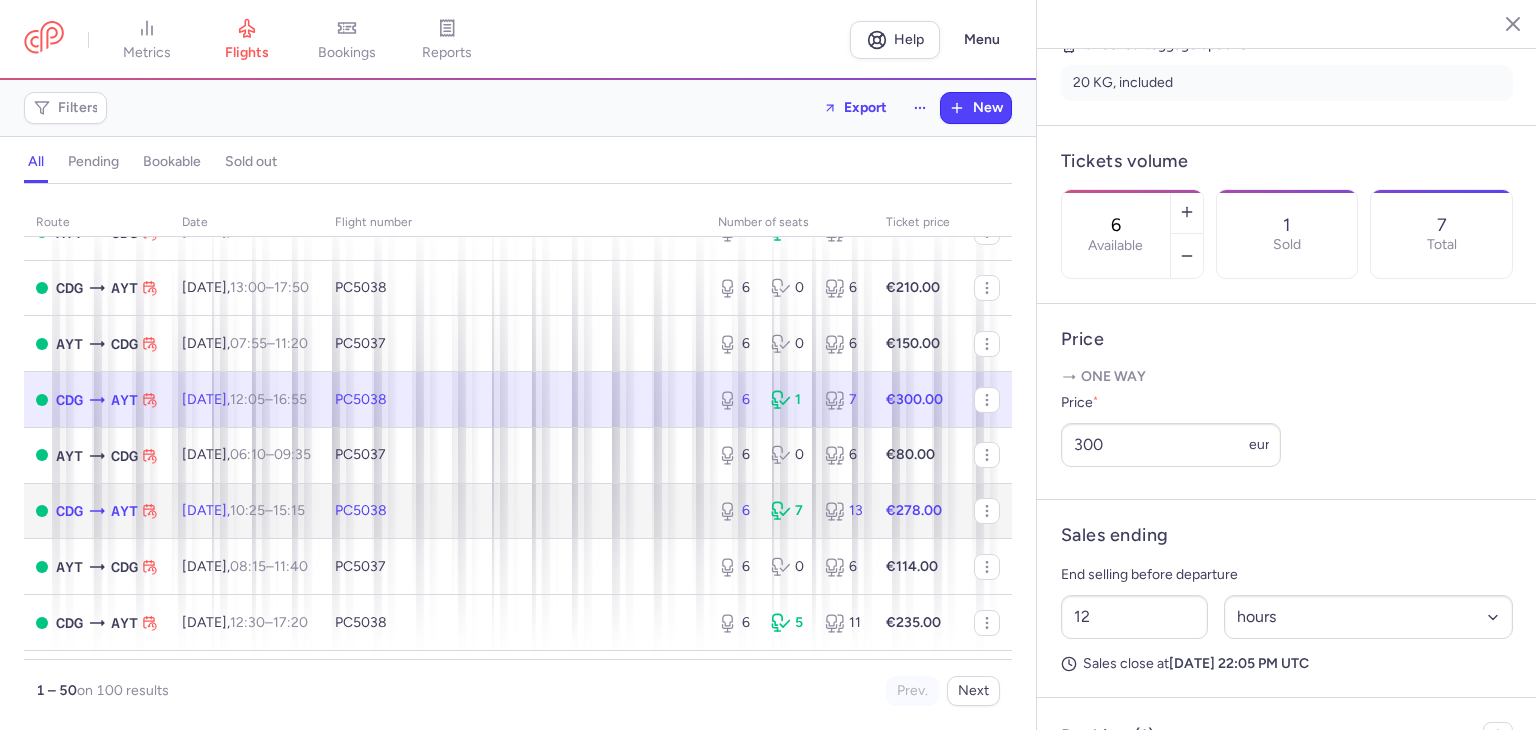 click on "PC5038" at bounding box center (514, 511) 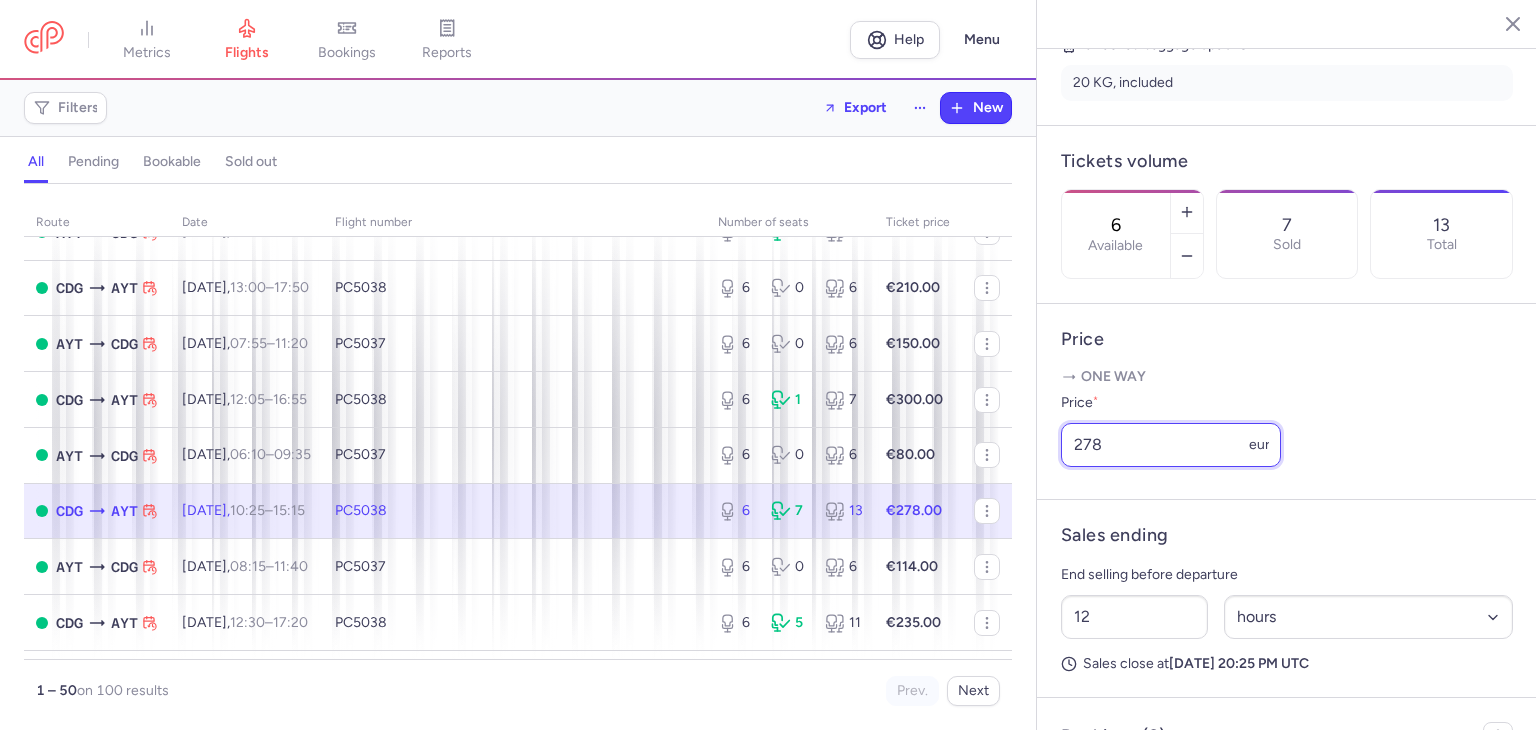 click on "278" at bounding box center [1171, 445] 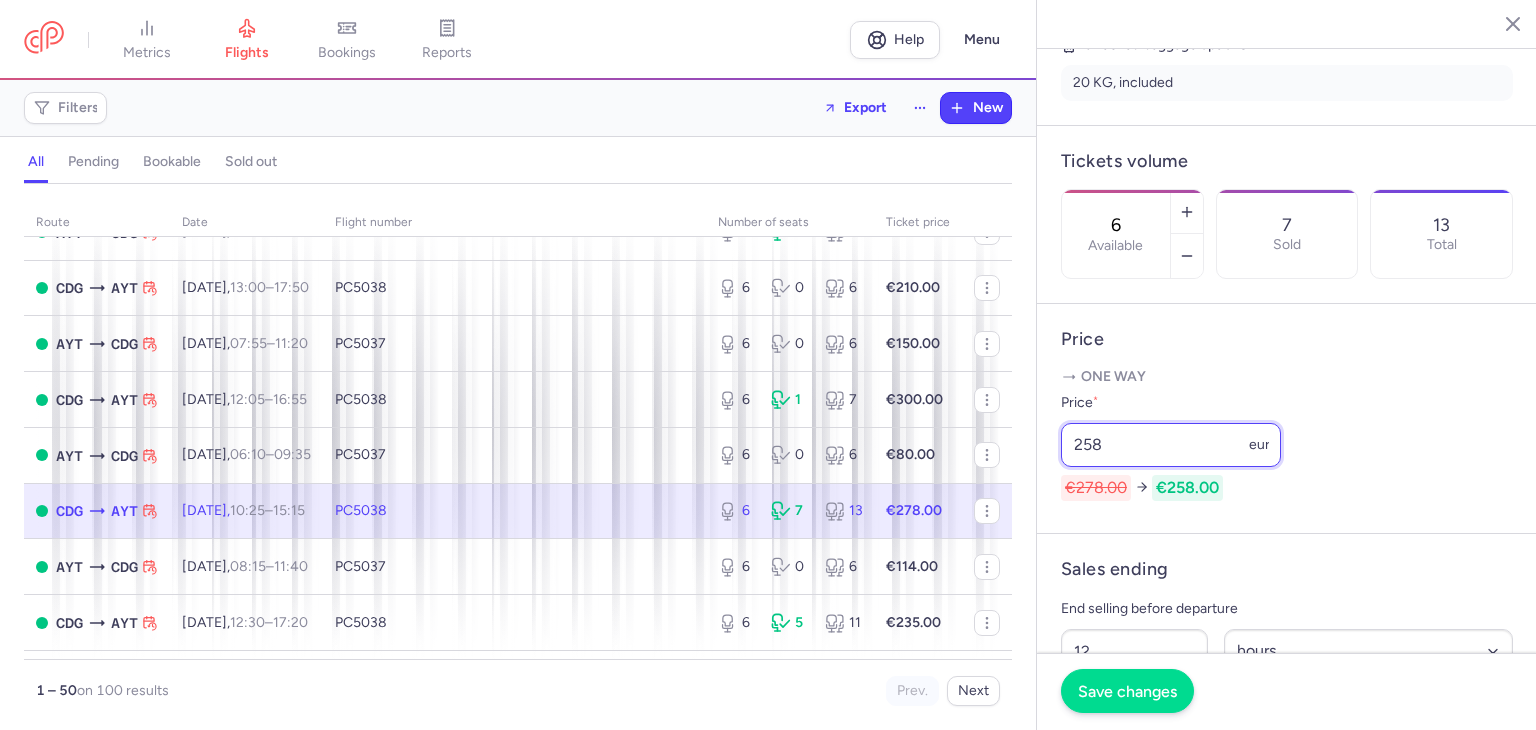 type on "258" 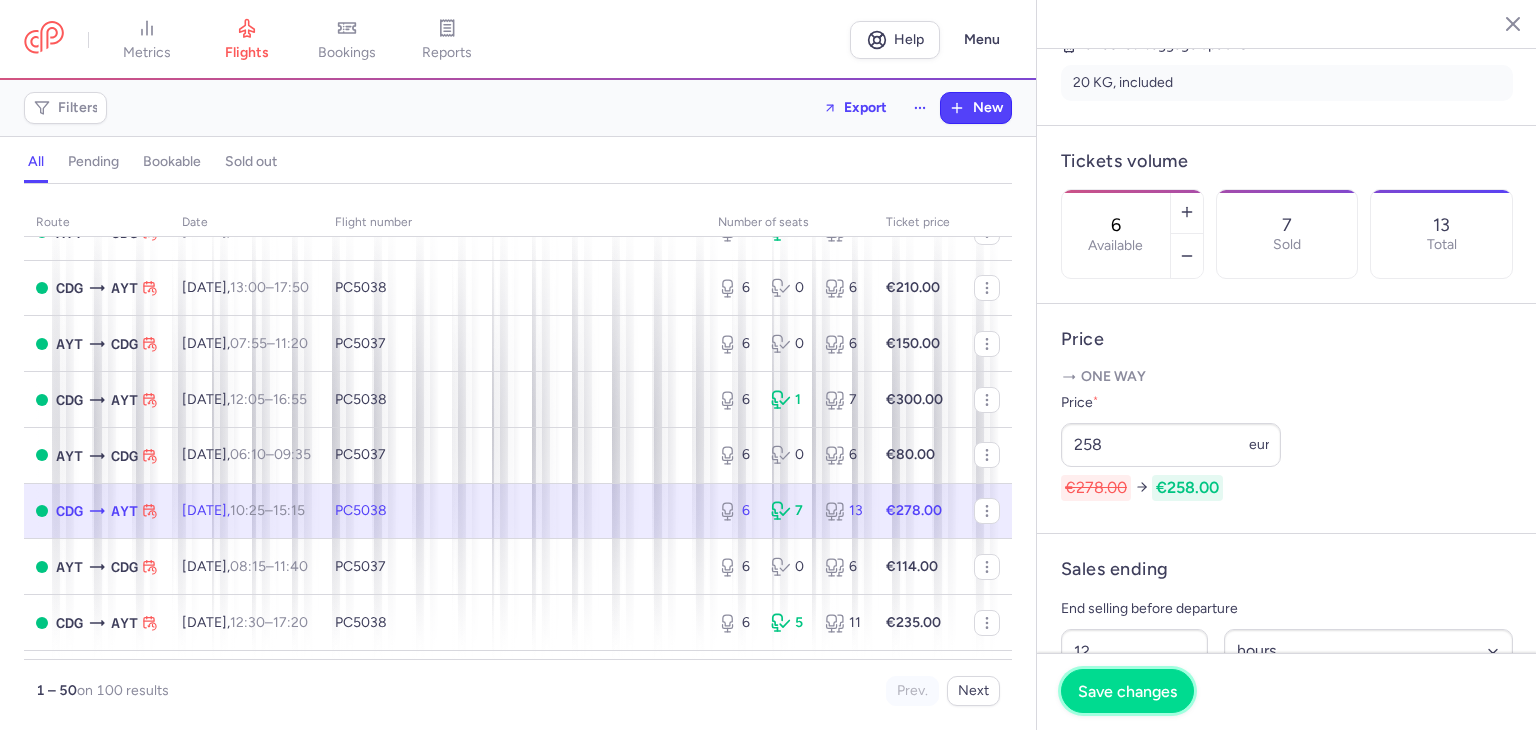 click on "Save changes" at bounding box center [1127, 691] 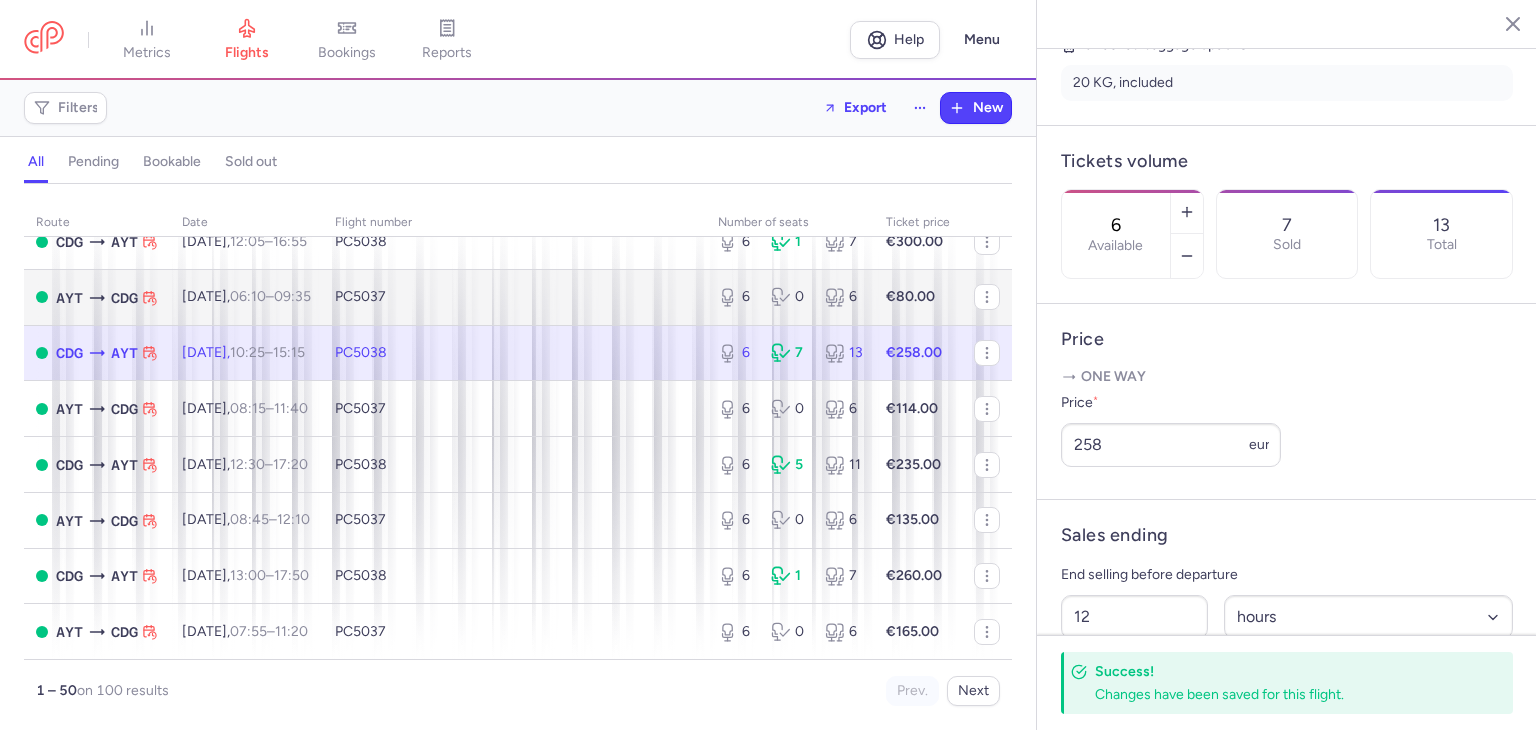 scroll, scrollTop: 600, scrollLeft: 0, axis: vertical 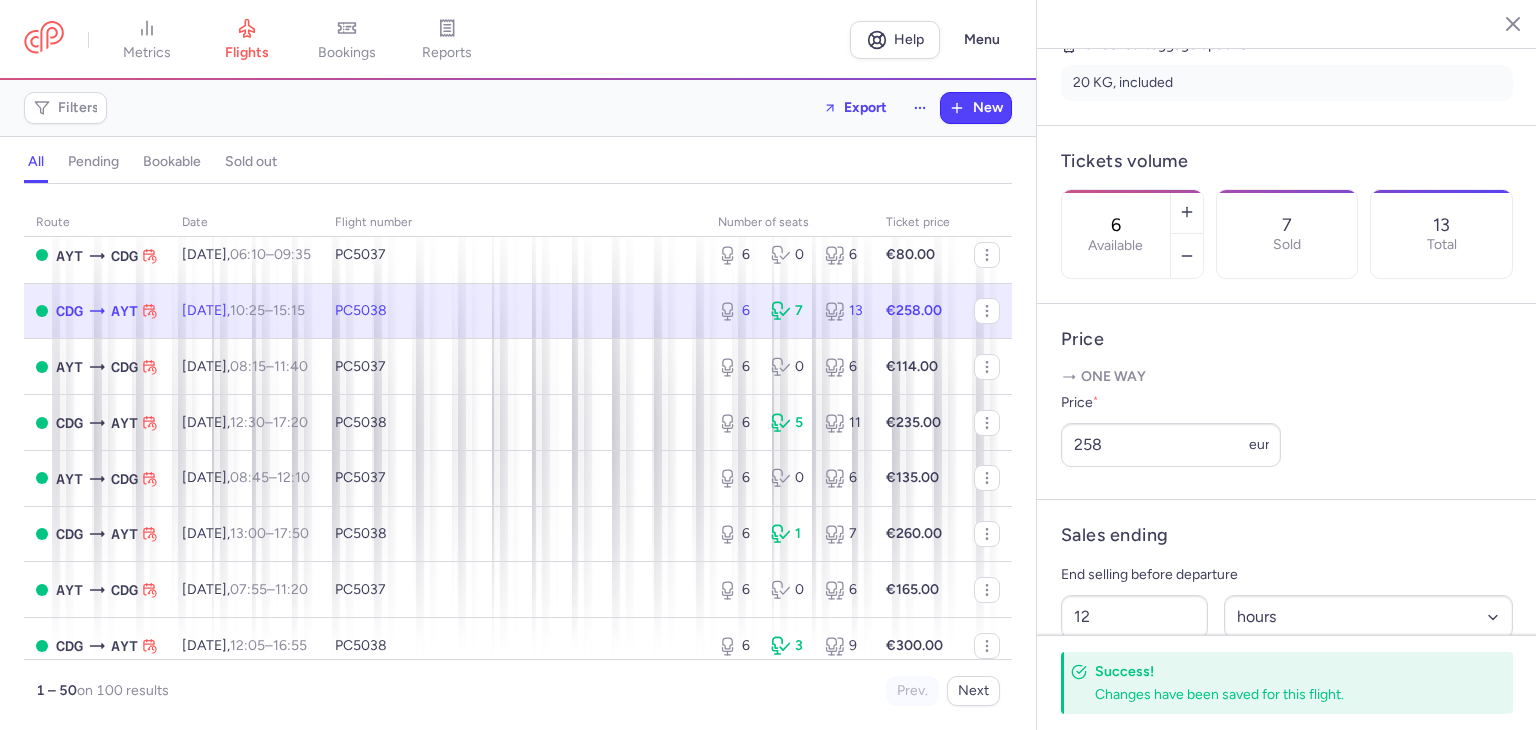 click on "PC5038" at bounding box center [514, 311] 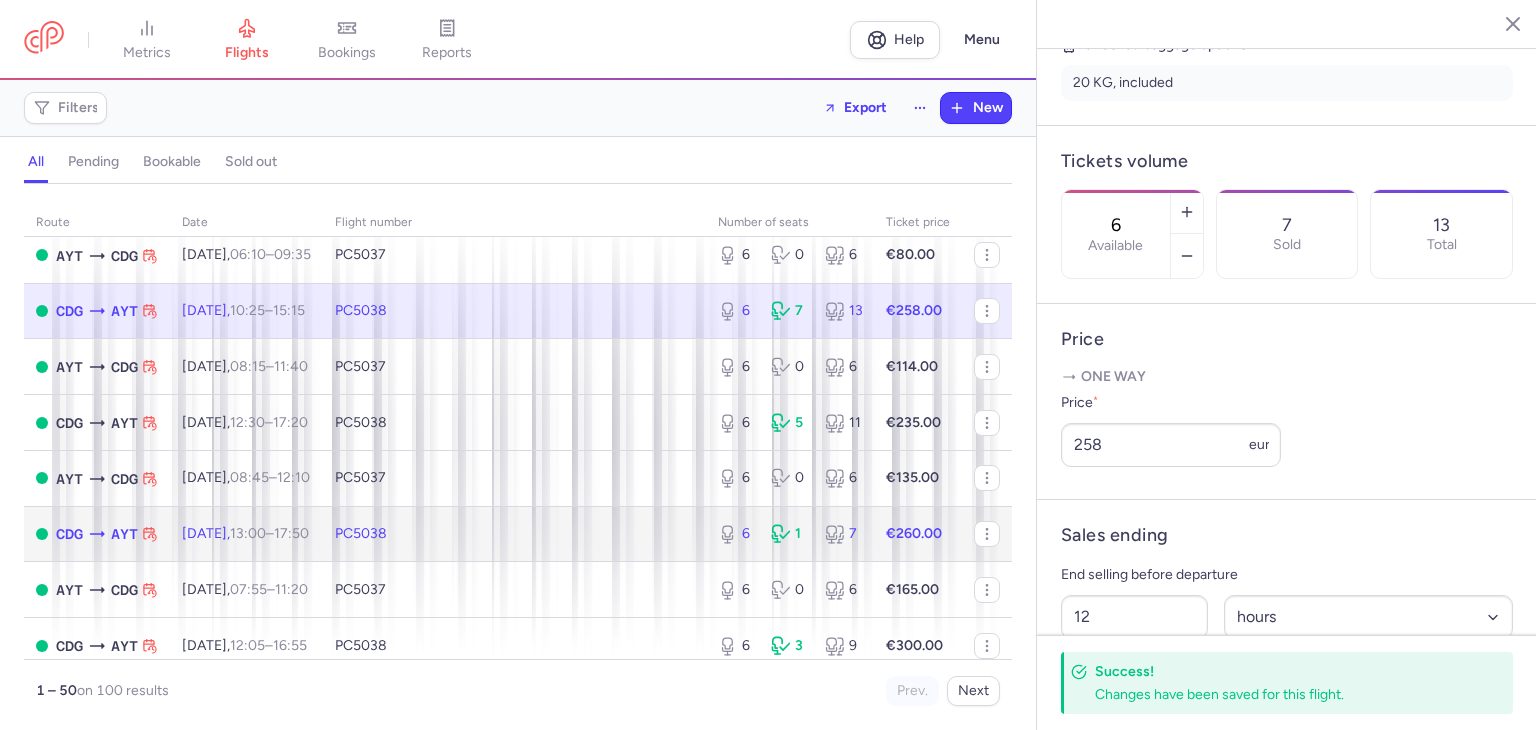click on "PC5038" at bounding box center (514, 534) 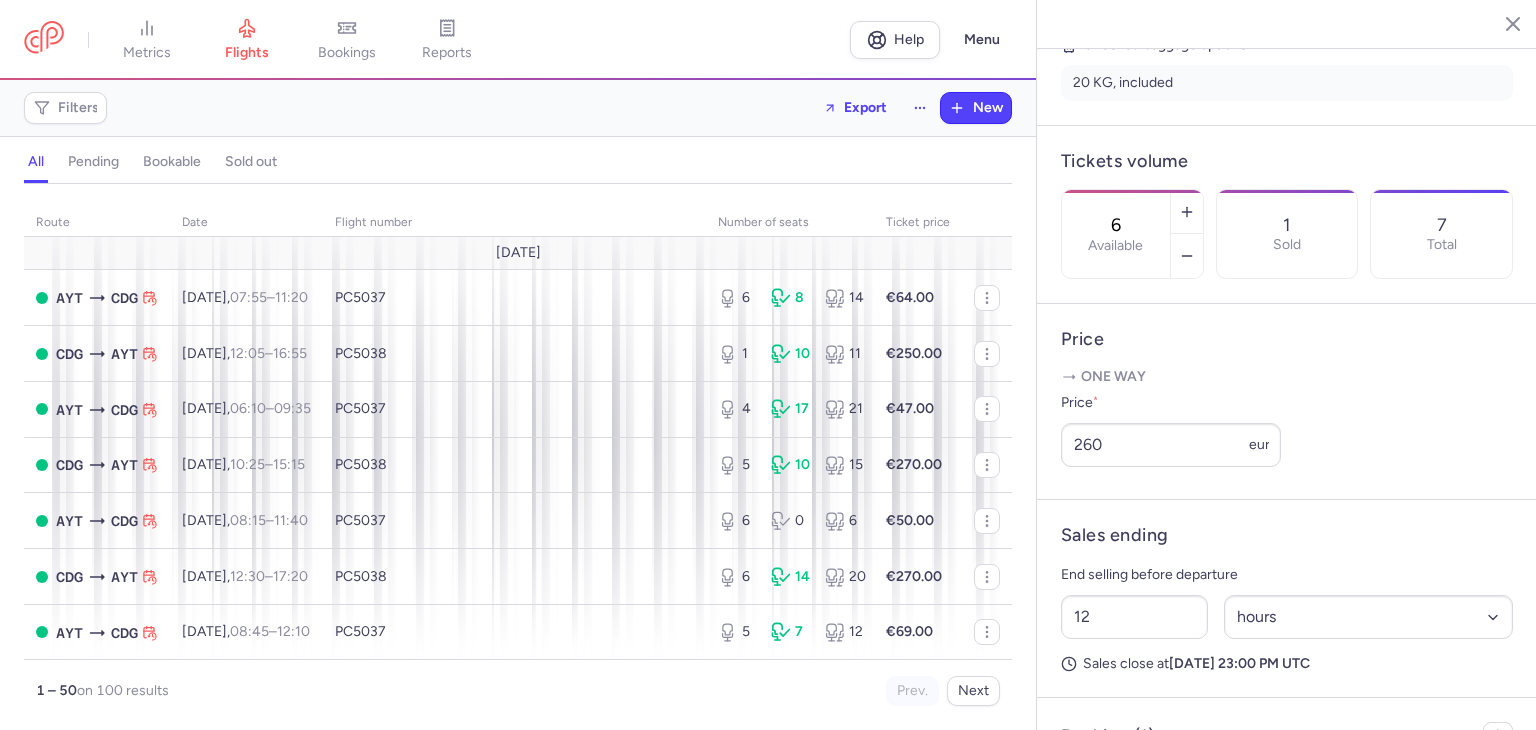 scroll, scrollTop: 0, scrollLeft: 0, axis: both 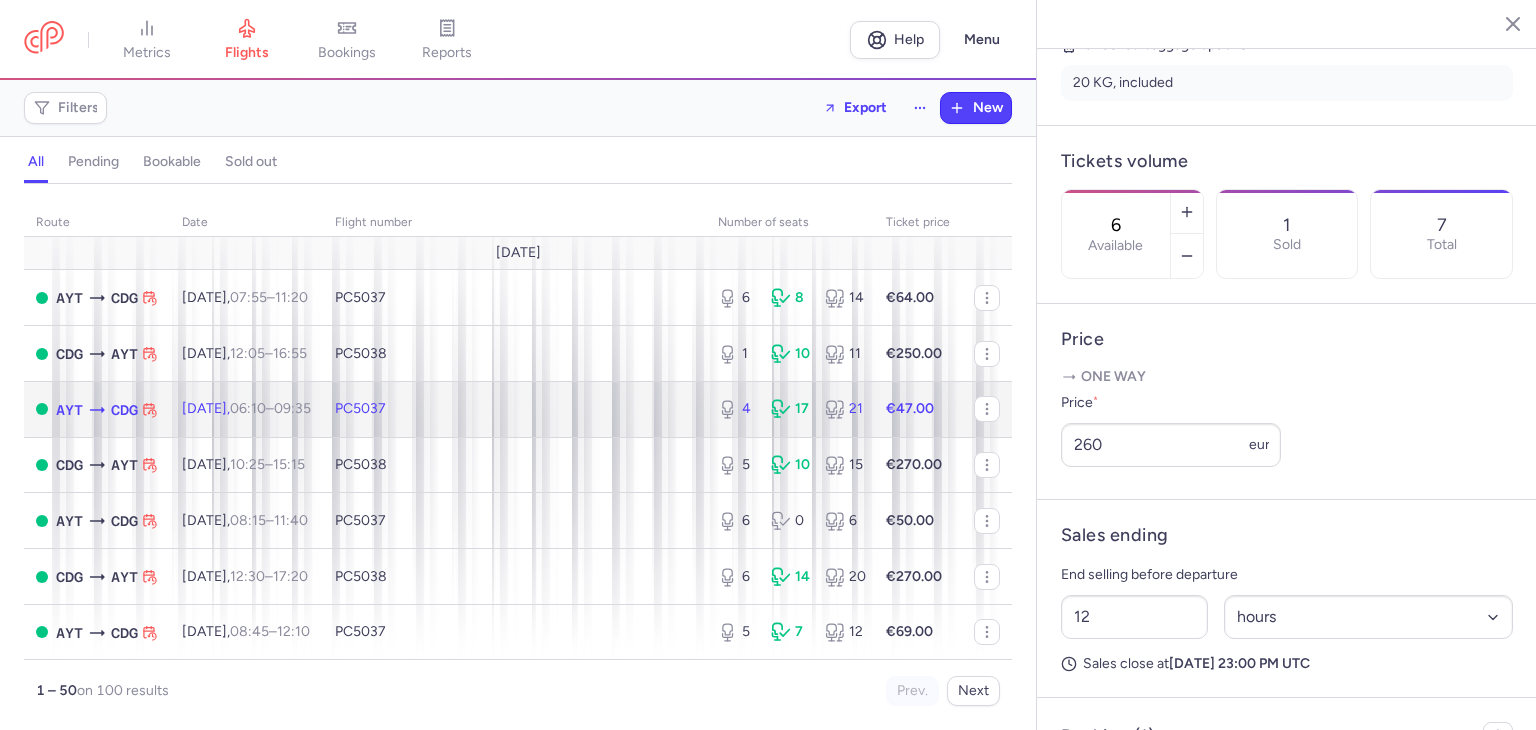 click on "PC5037" at bounding box center (514, 409) 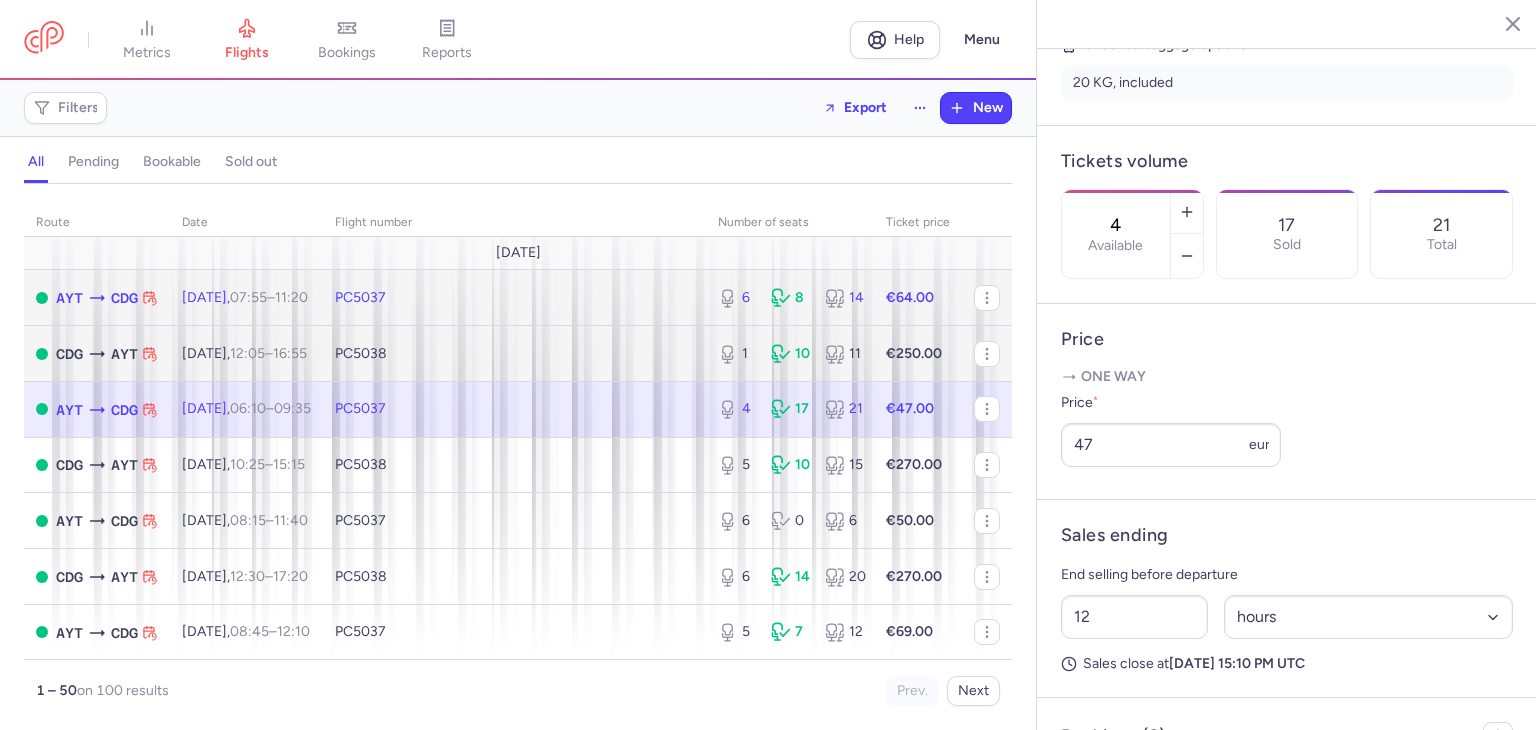 click on "PC5037" at bounding box center (514, 298) 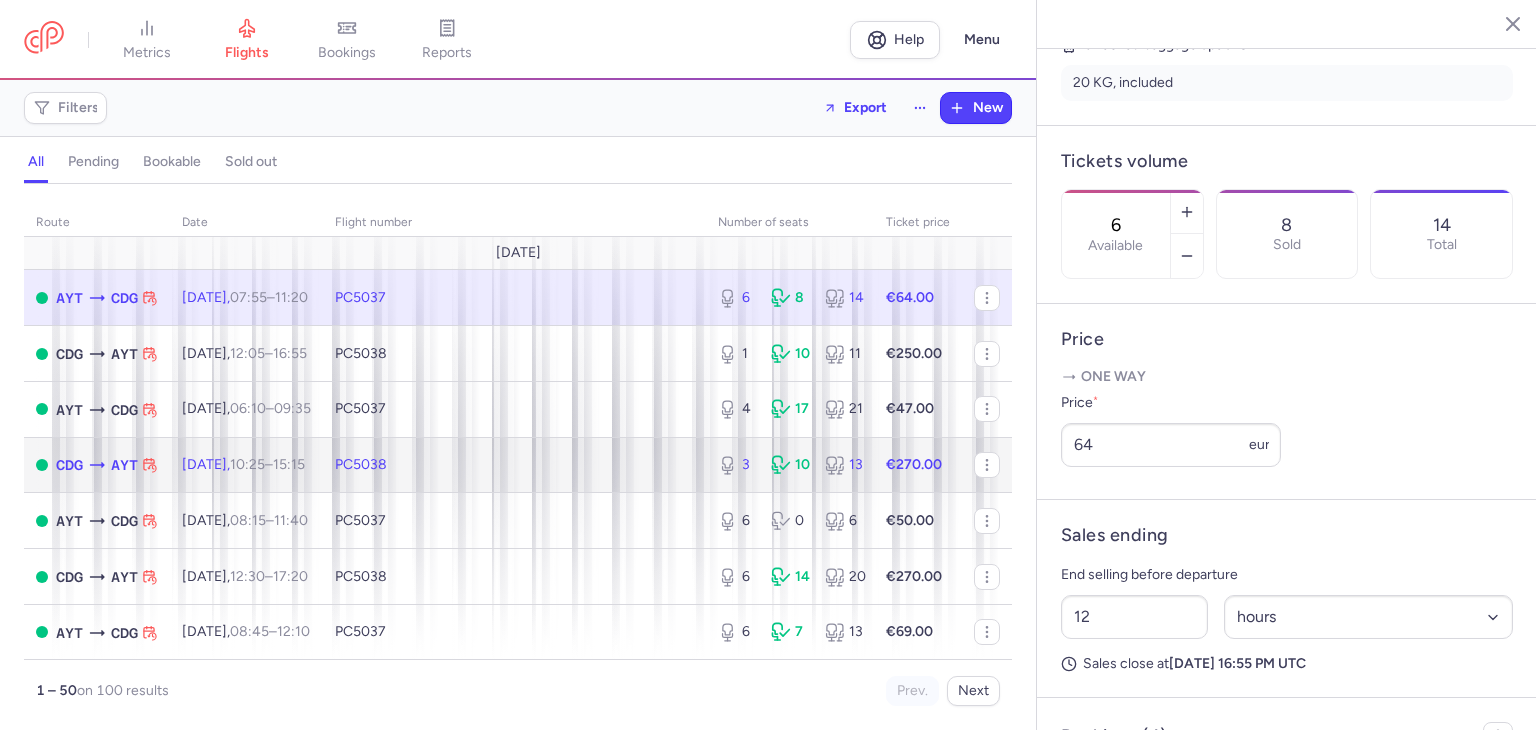 click on "PC5038" at bounding box center [514, 465] 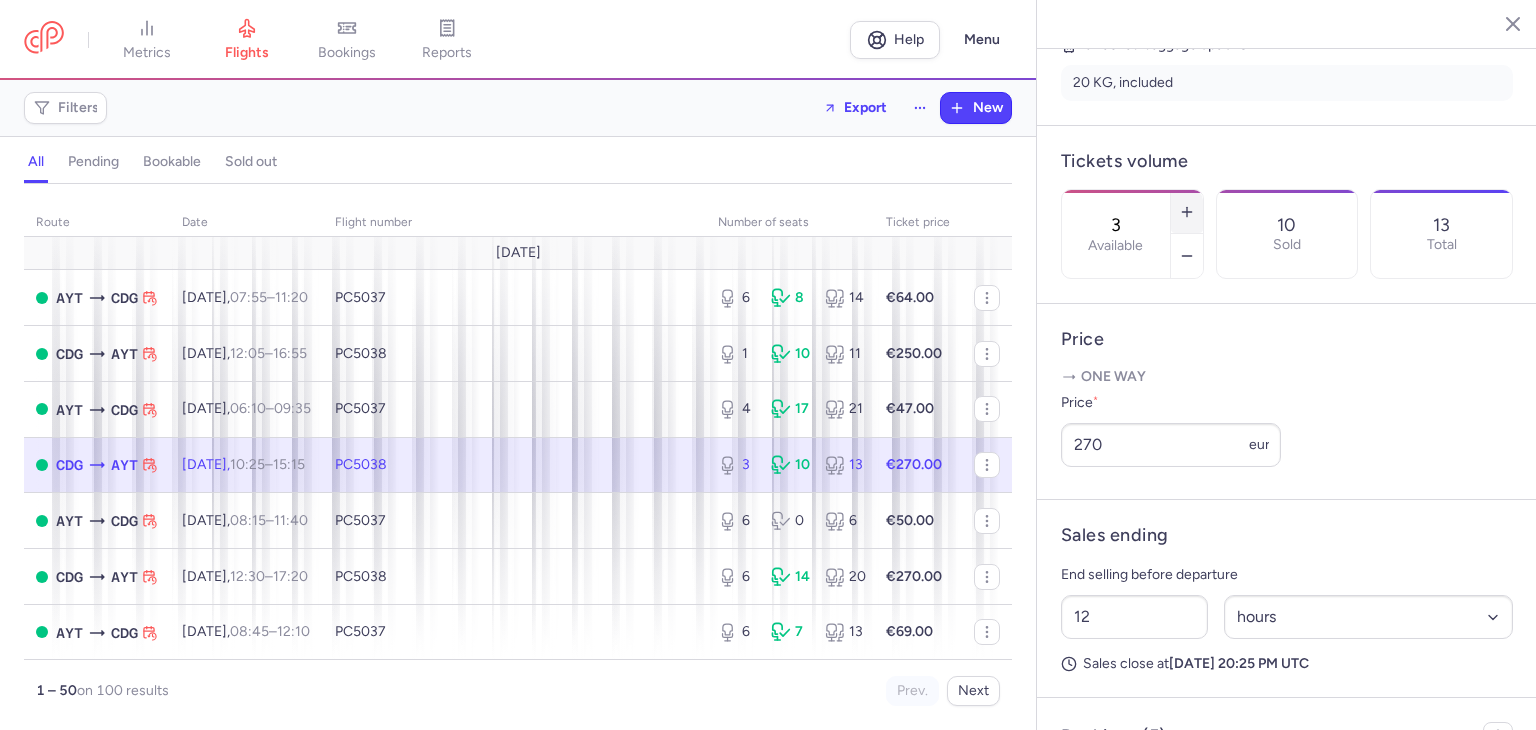 click 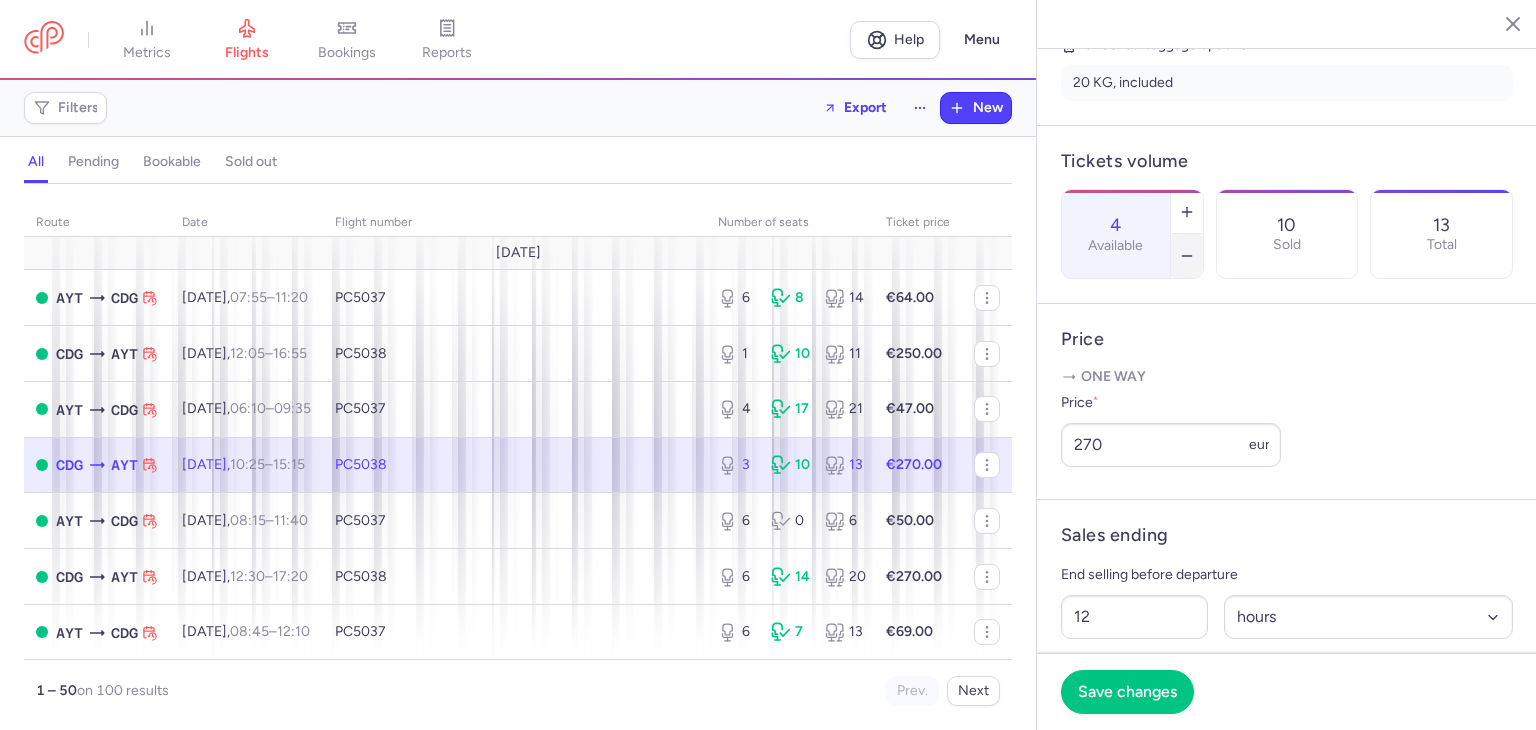 click 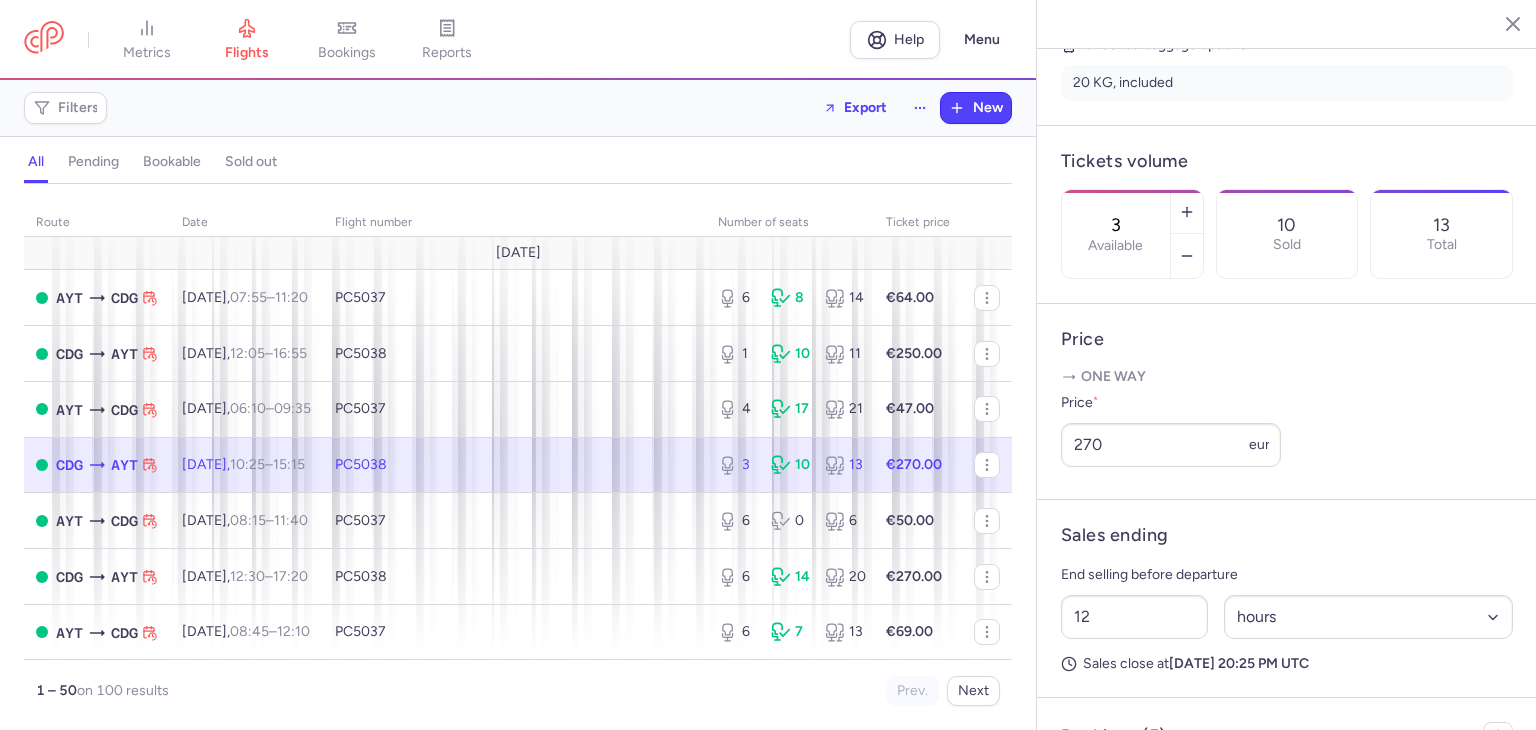 click on "3  Available  10 Sold 13 Total" at bounding box center [1287, 234] 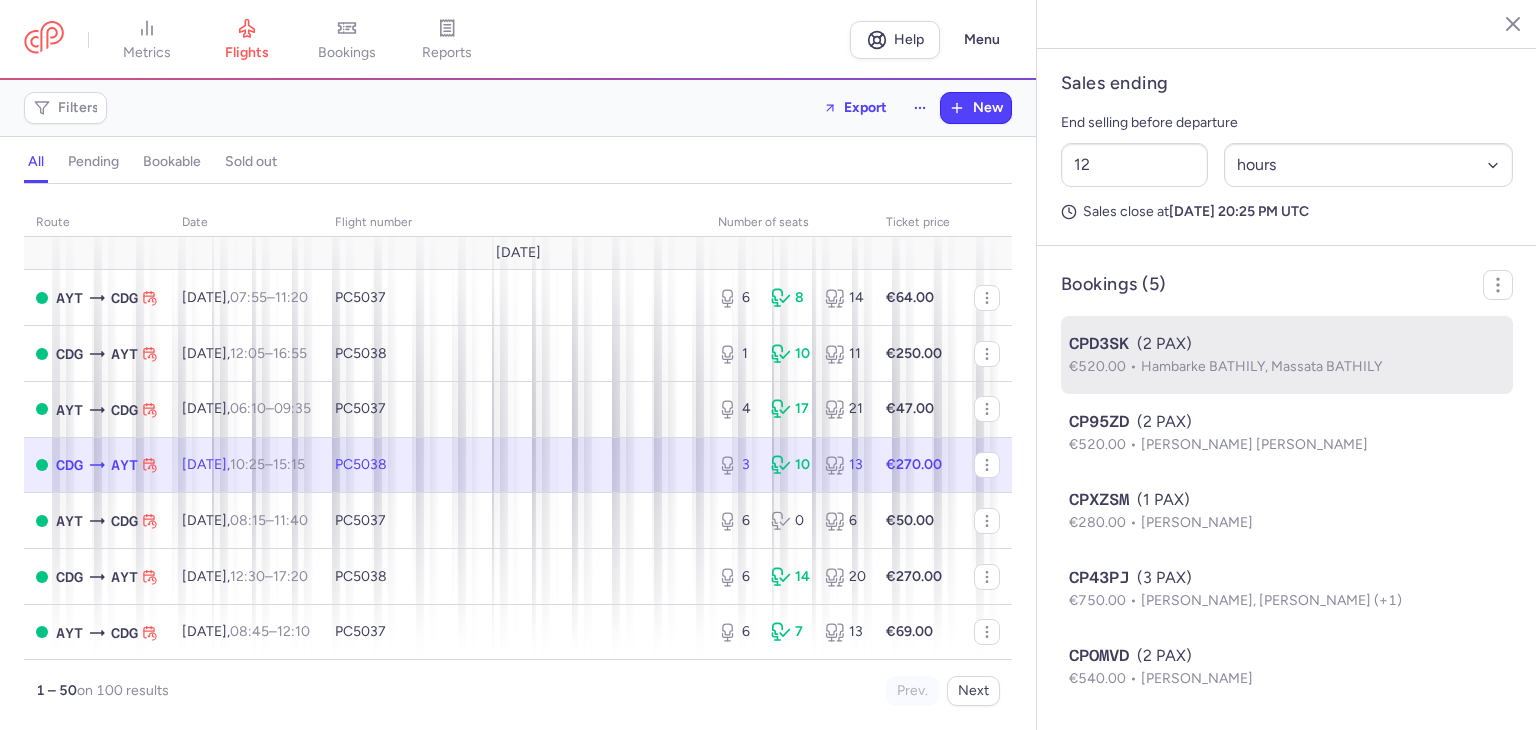 scroll, scrollTop: 1012, scrollLeft: 0, axis: vertical 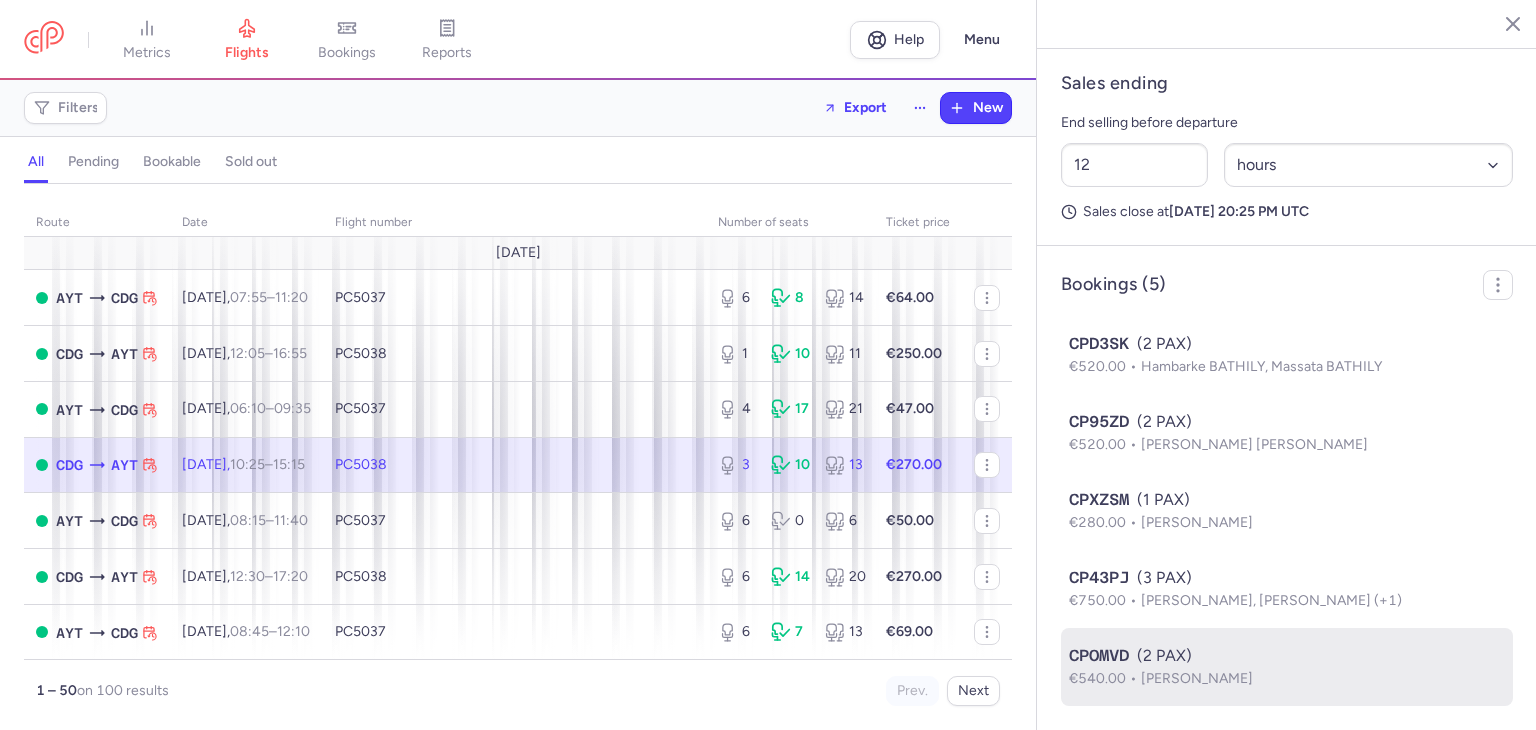 click on "CPOMVD  (2 PAX)" at bounding box center [1287, 656] 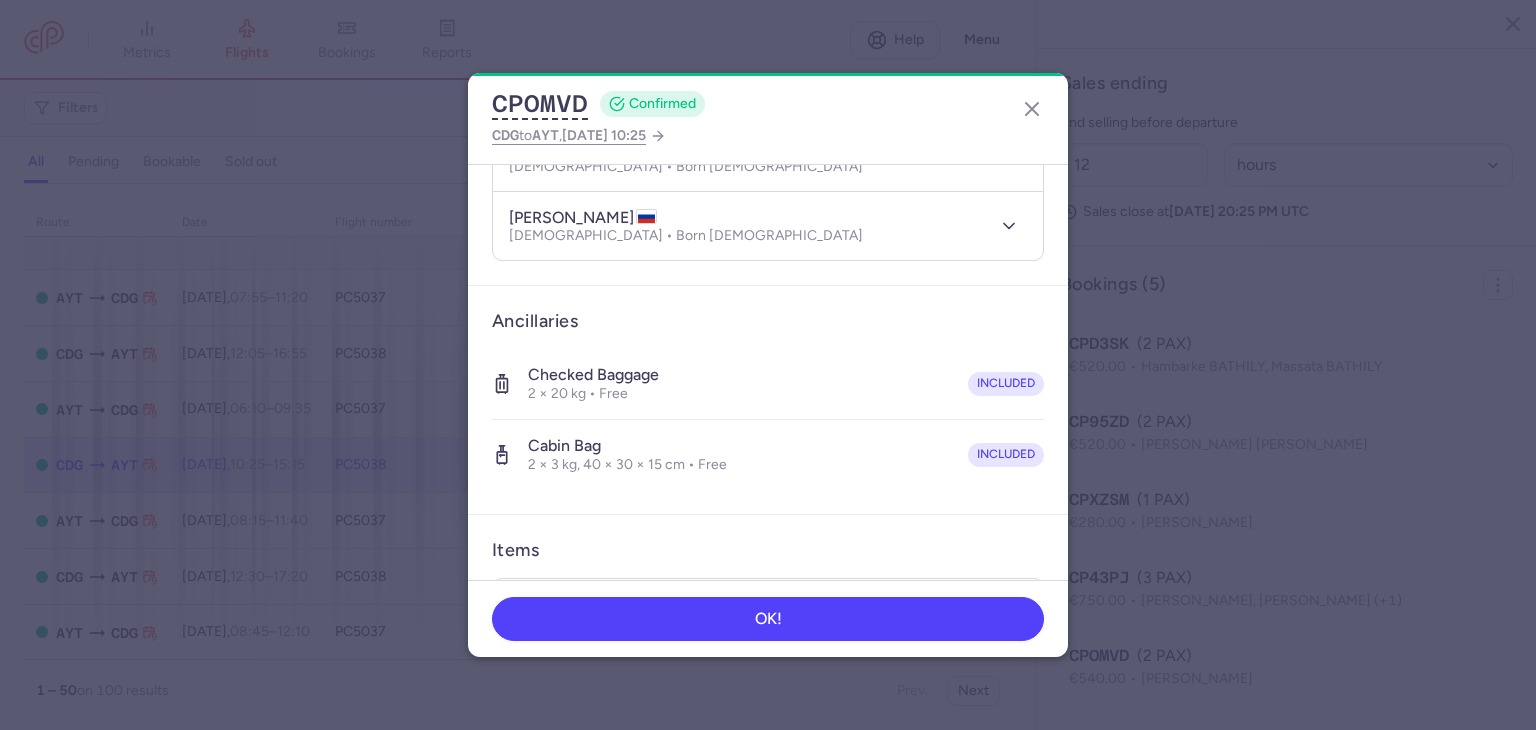 scroll, scrollTop: 64, scrollLeft: 0, axis: vertical 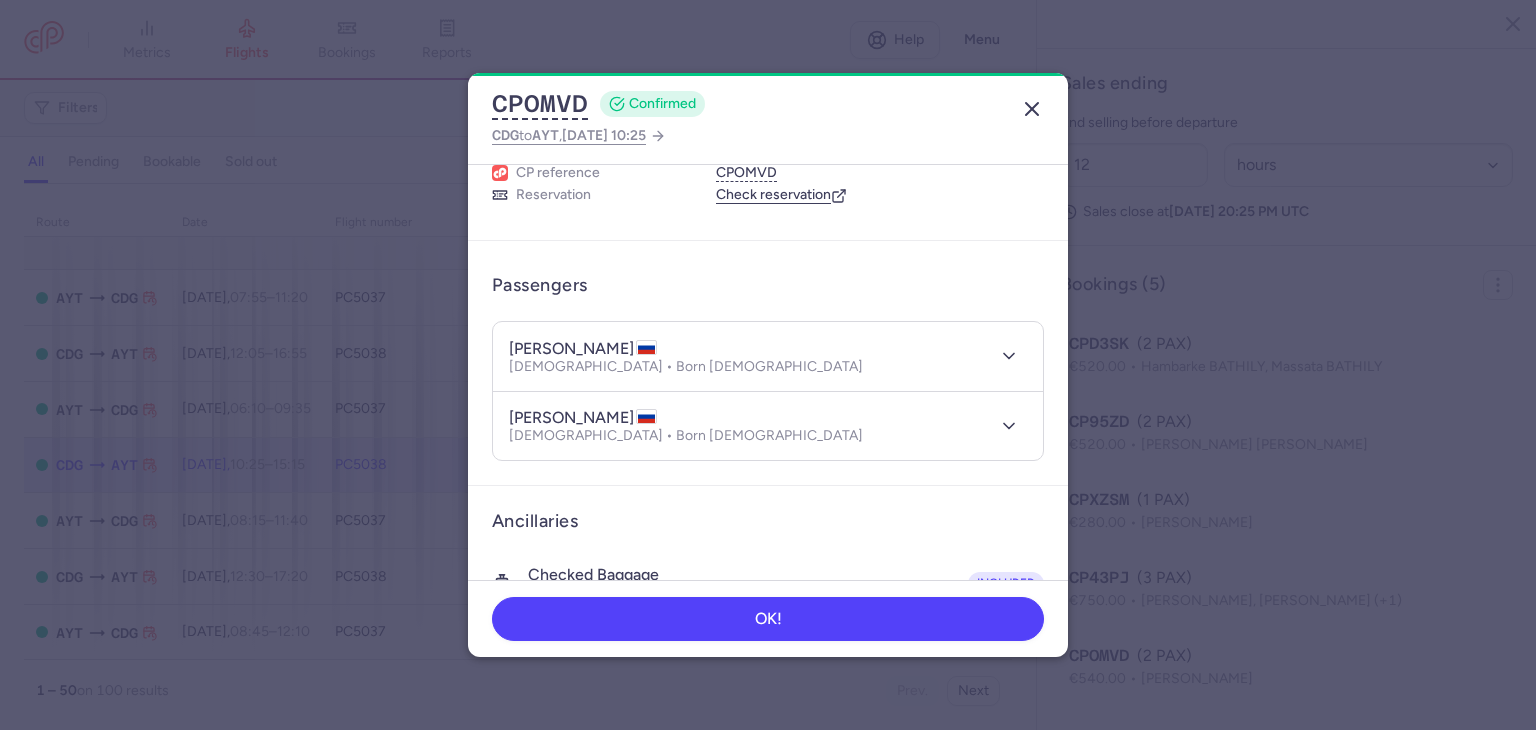 click 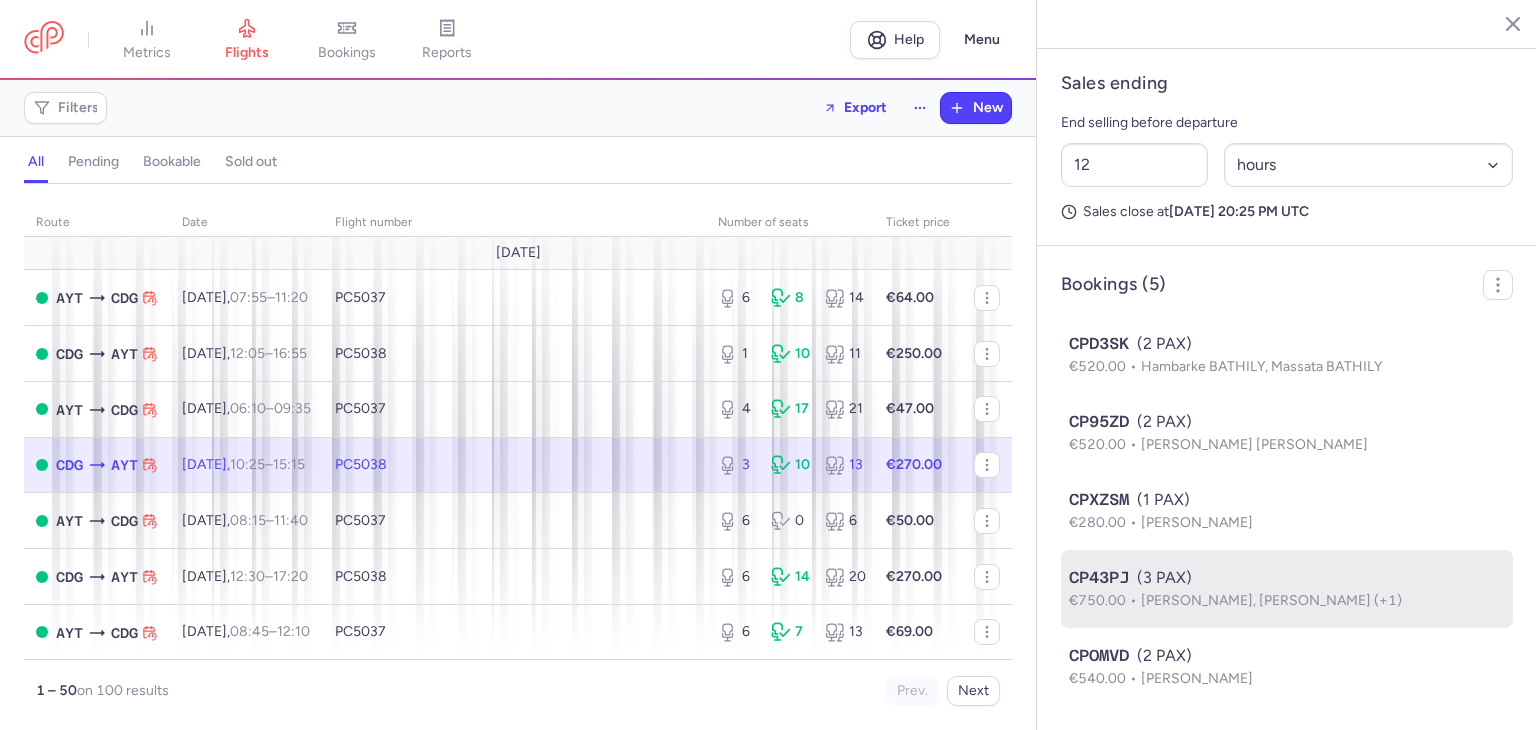click on "CP43PJ  (3 PAX)" at bounding box center (1287, 578) 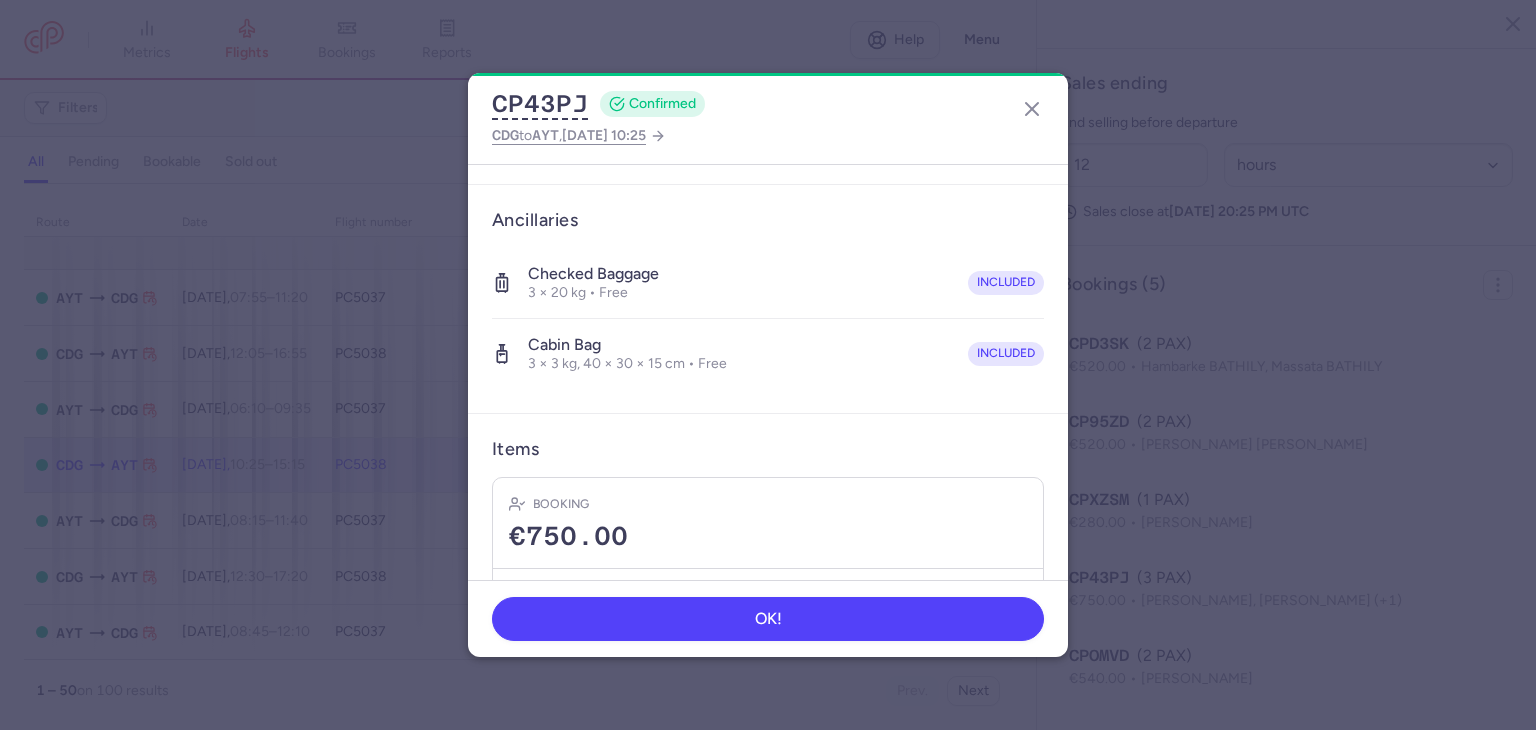 scroll, scrollTop: 533, scrollLeft: 0, axis: vertical 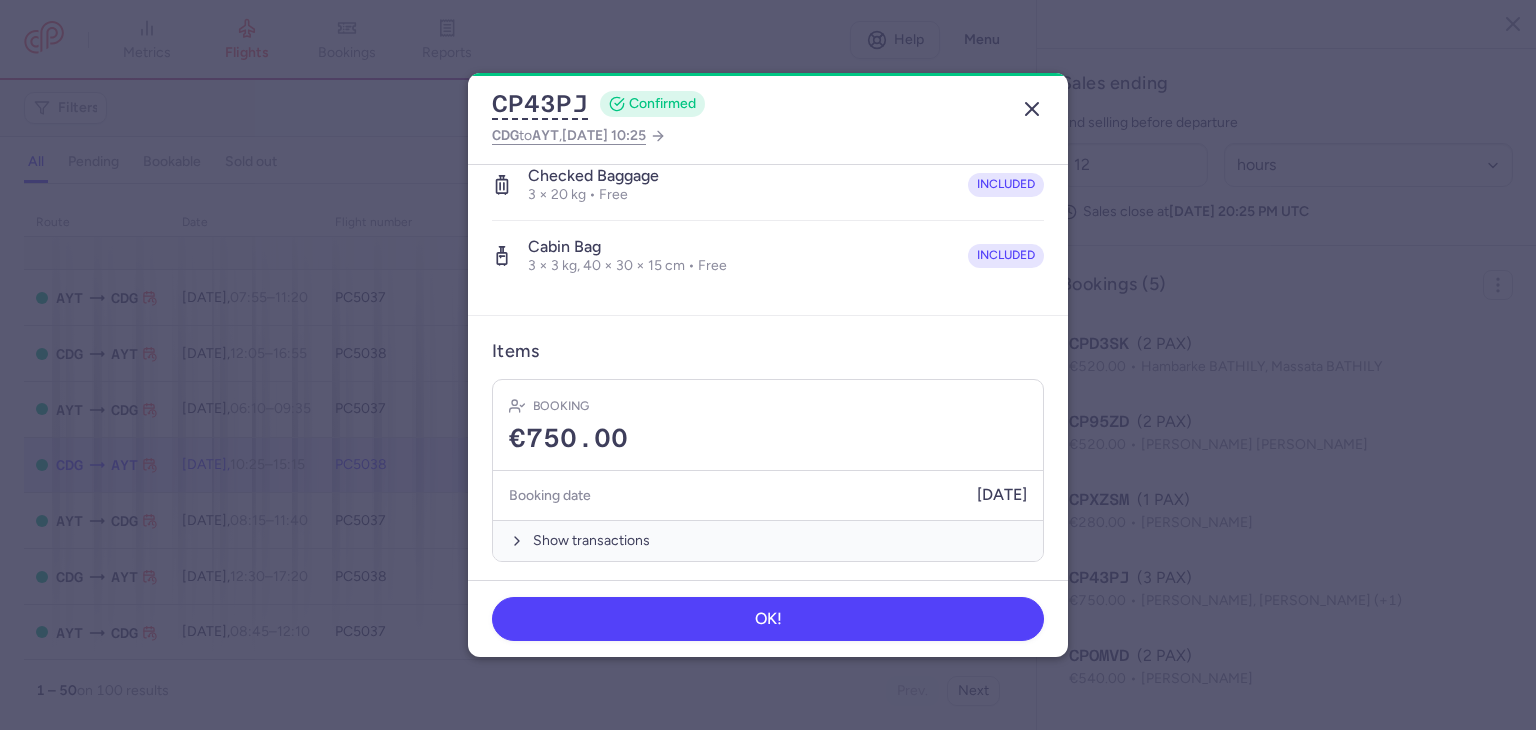 click 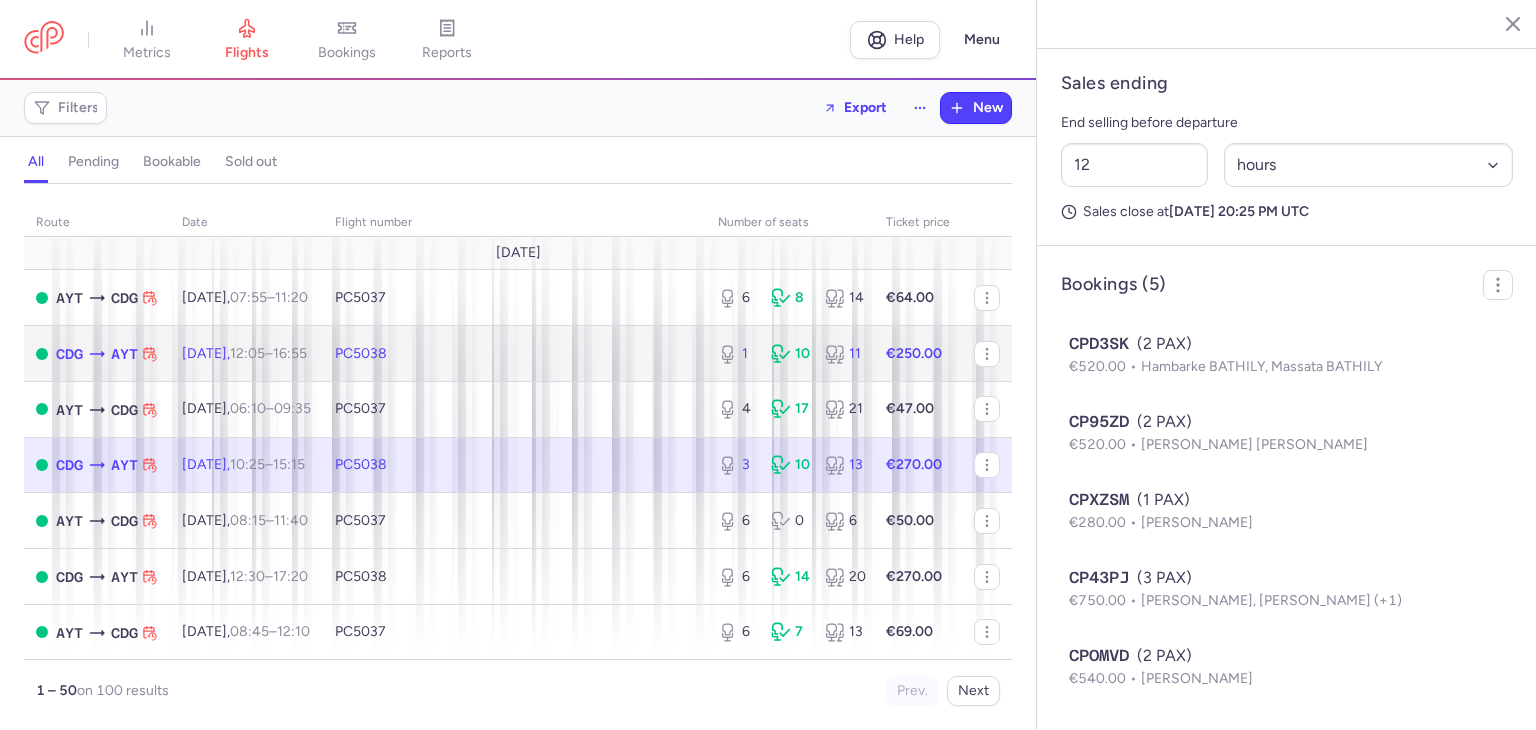 click on "Sun, 13 Jul,  12:05  –  16:55  +0" at bounding box center [246, 354] 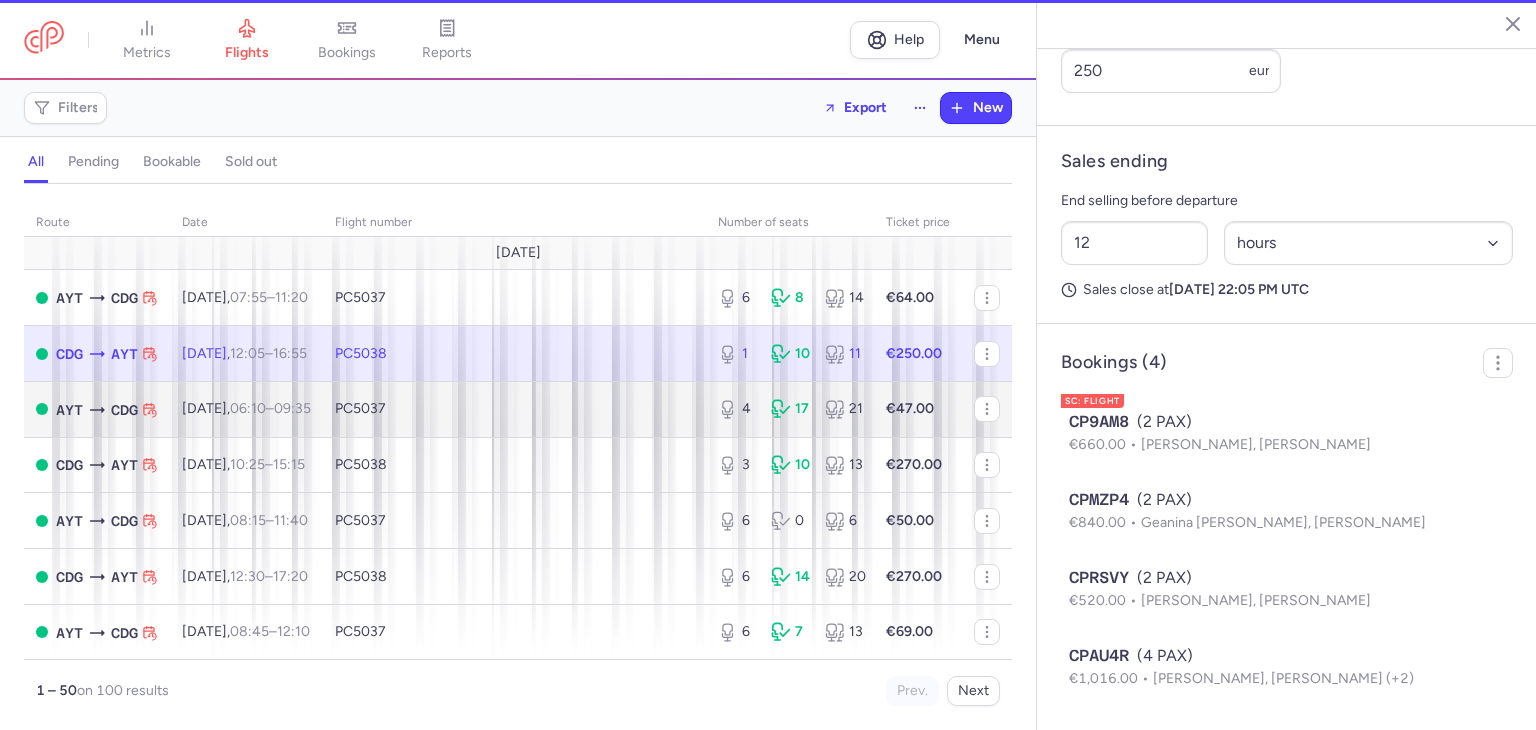 scroll, scrollTop: 935, scrollLeft: 0, axis: vertical 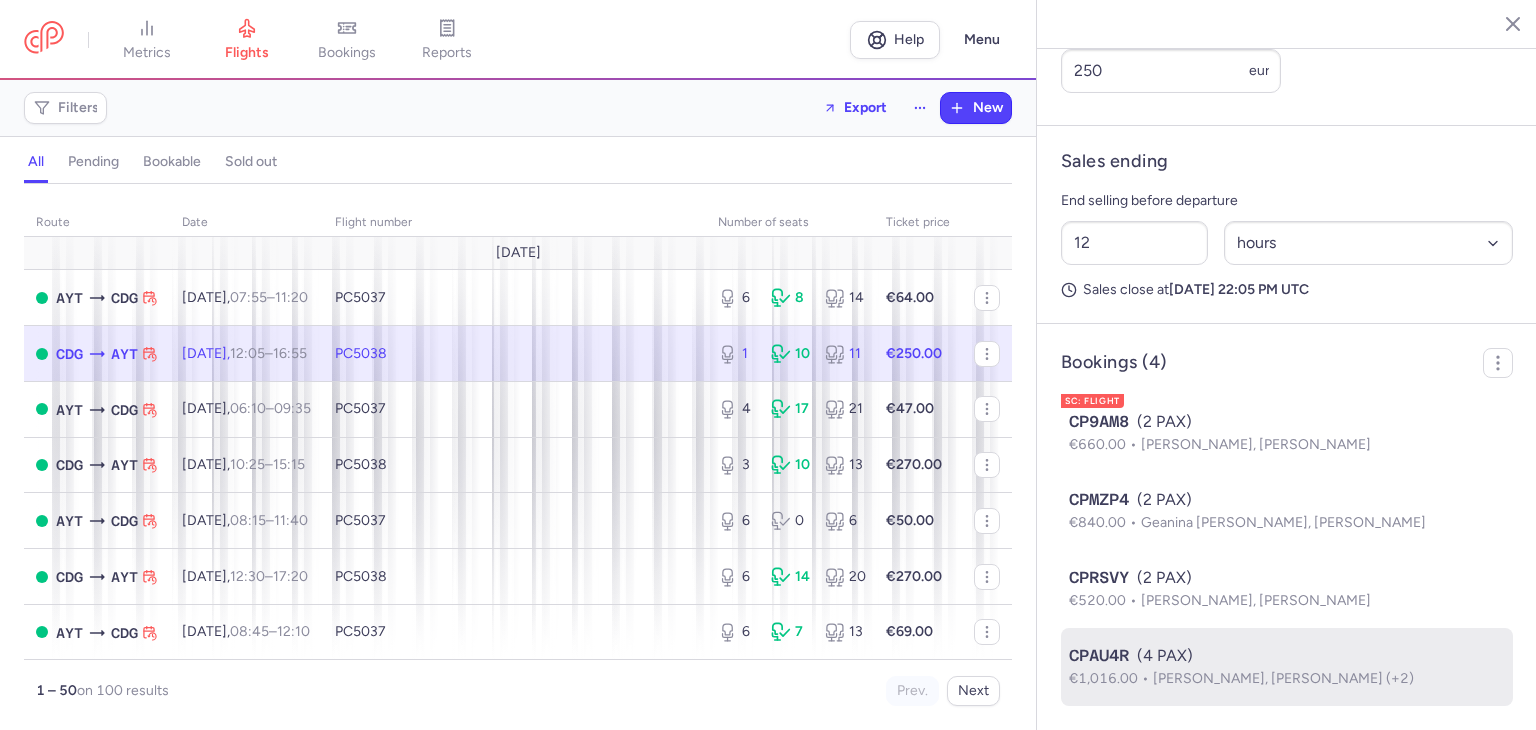 click on "Anne Laure DUVERNE, Victoria REYNAUD (+2)" at bounding box center [1283, 678] 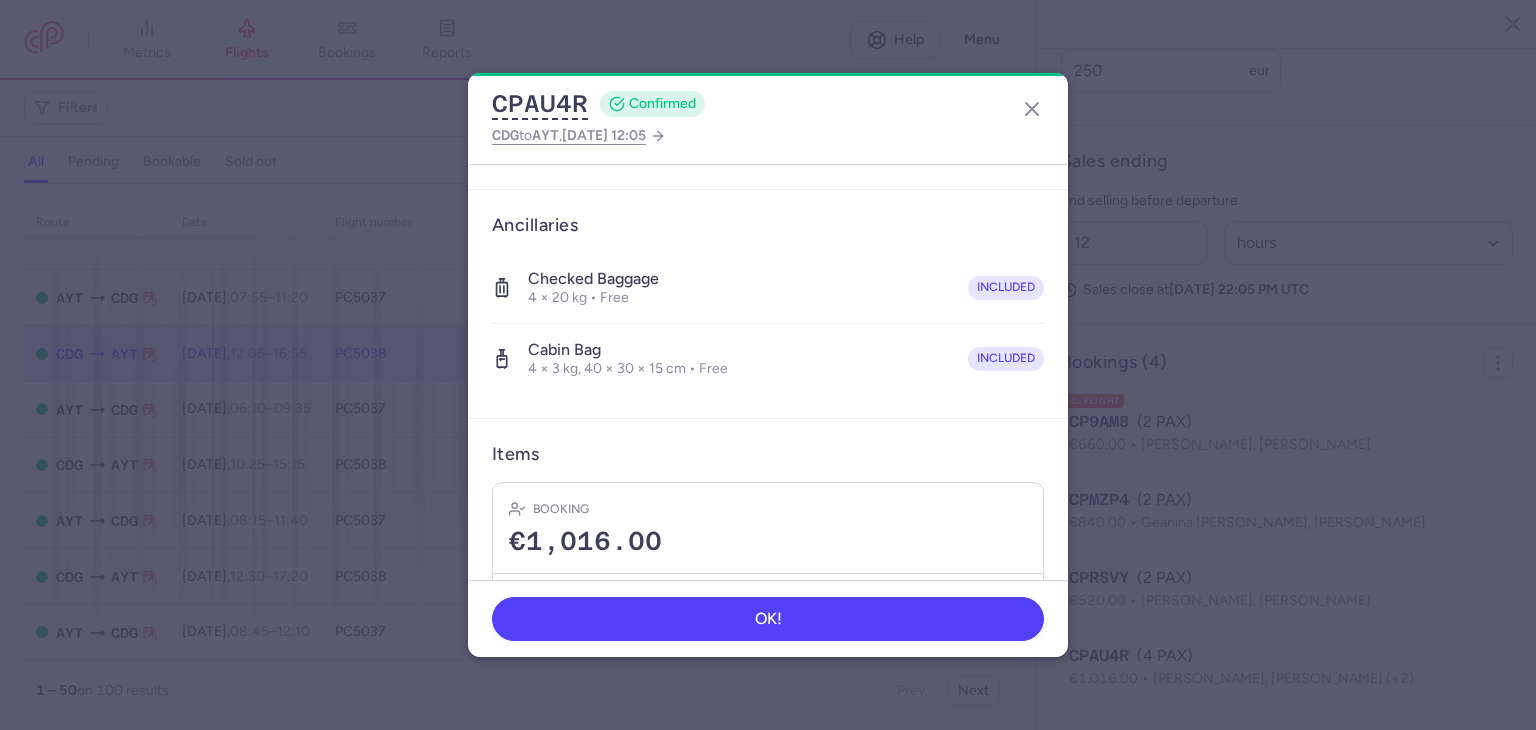 scroll, scrollTop: 602, scrollLeft: 0, axis: vertical 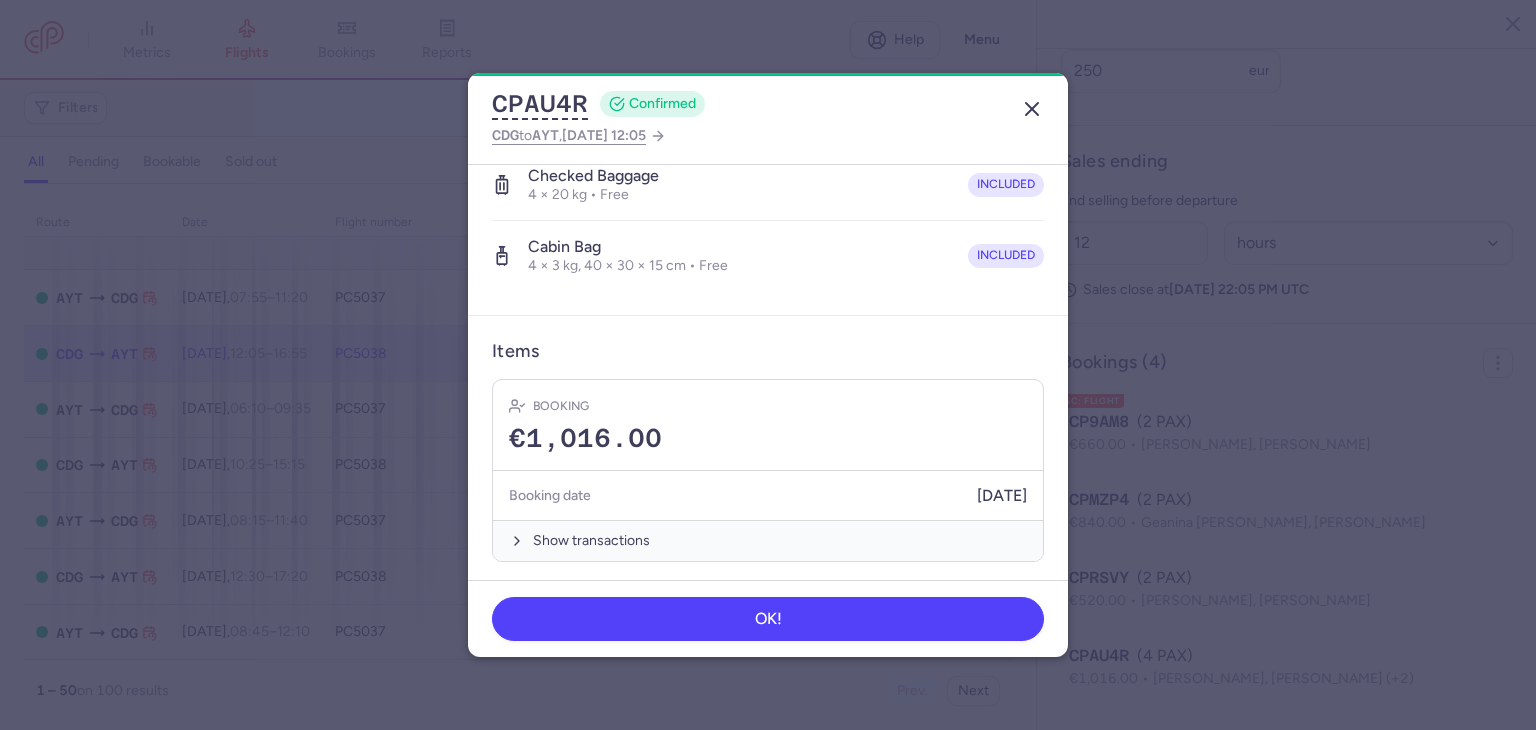 click 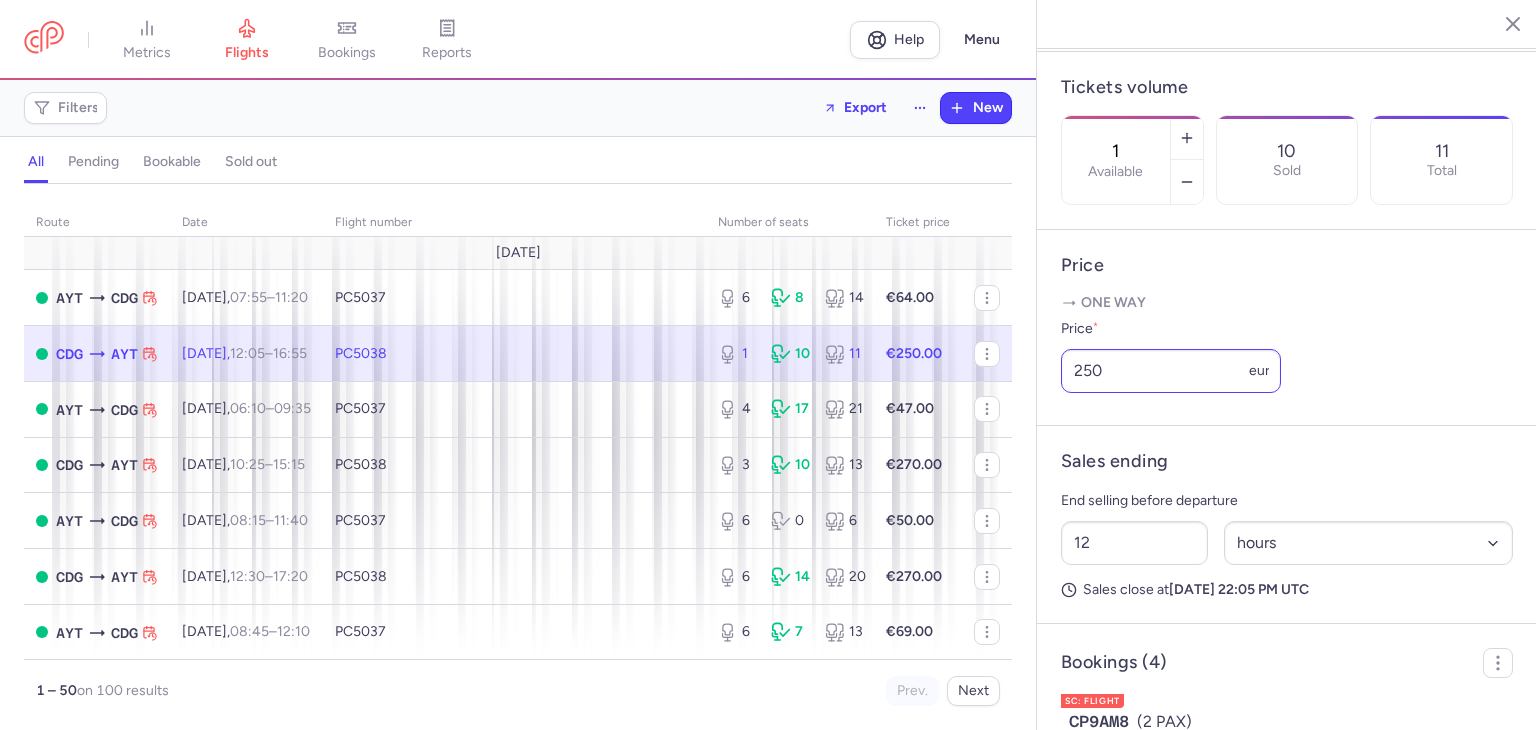 scroll, scrollTop: 535, scrollLeft: 0, axis: vertical 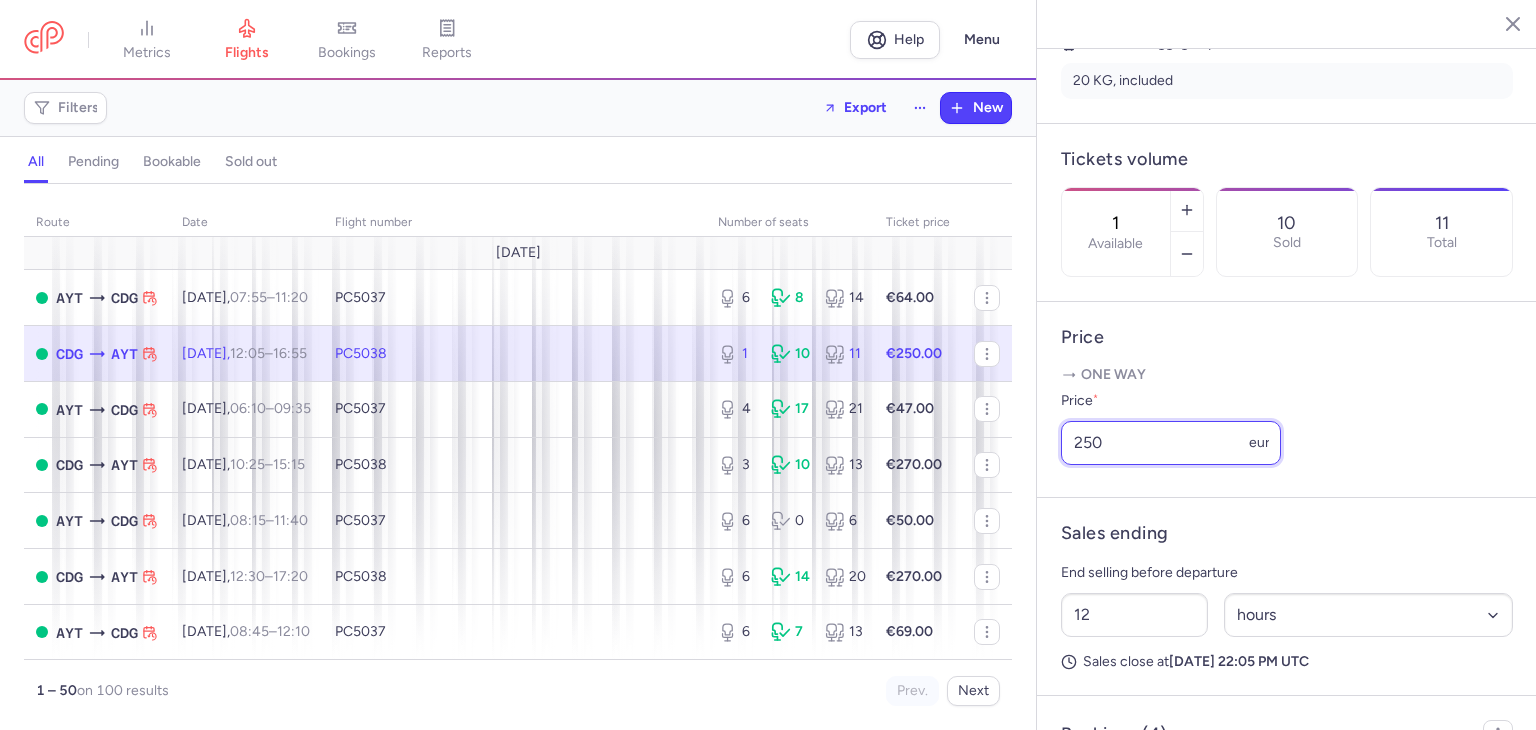 drag, startPoint x: 1129, startPoint y: 461, endPoint x: 1046, endPoint y: 466, distance: 83.15047 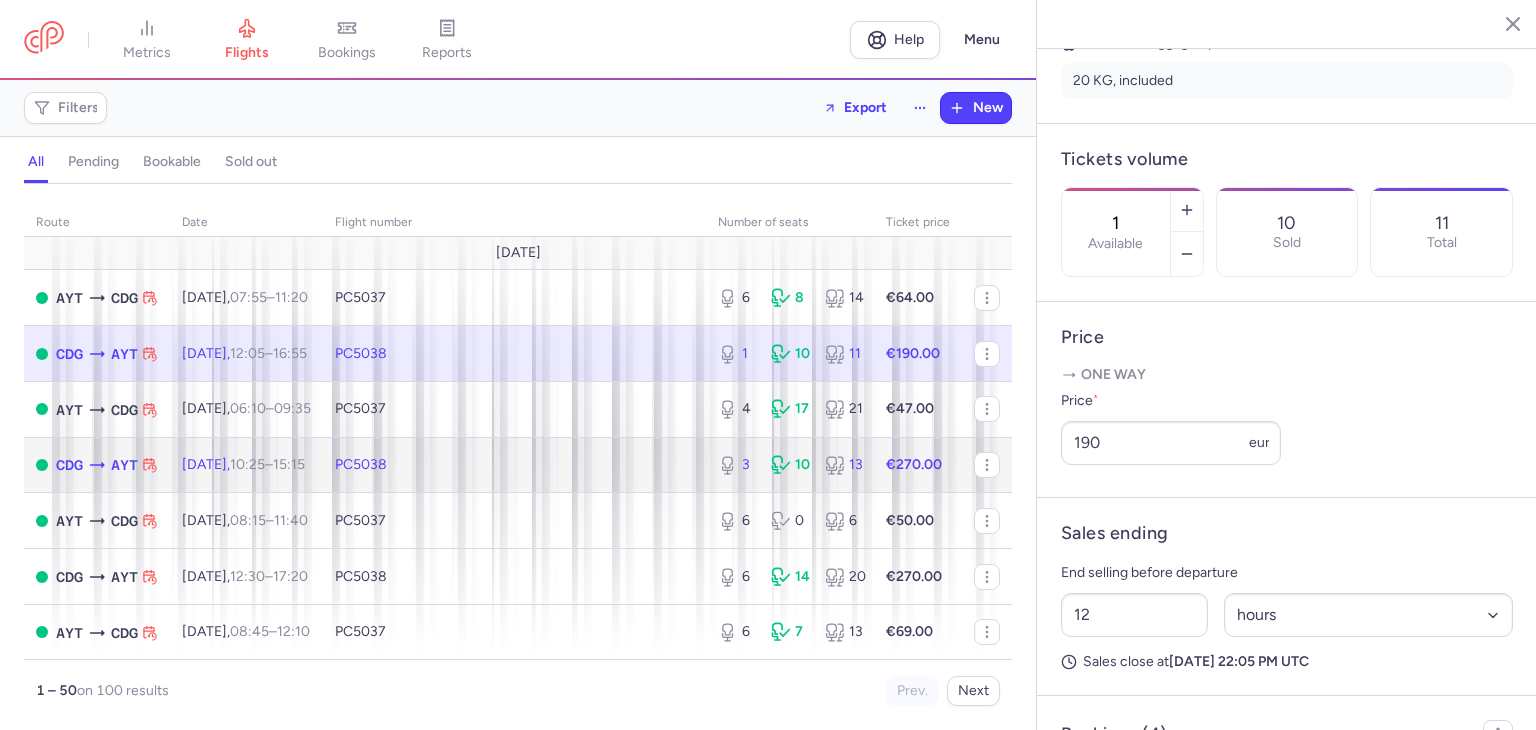 click on "PC5038" at bounding box center [514, 465] 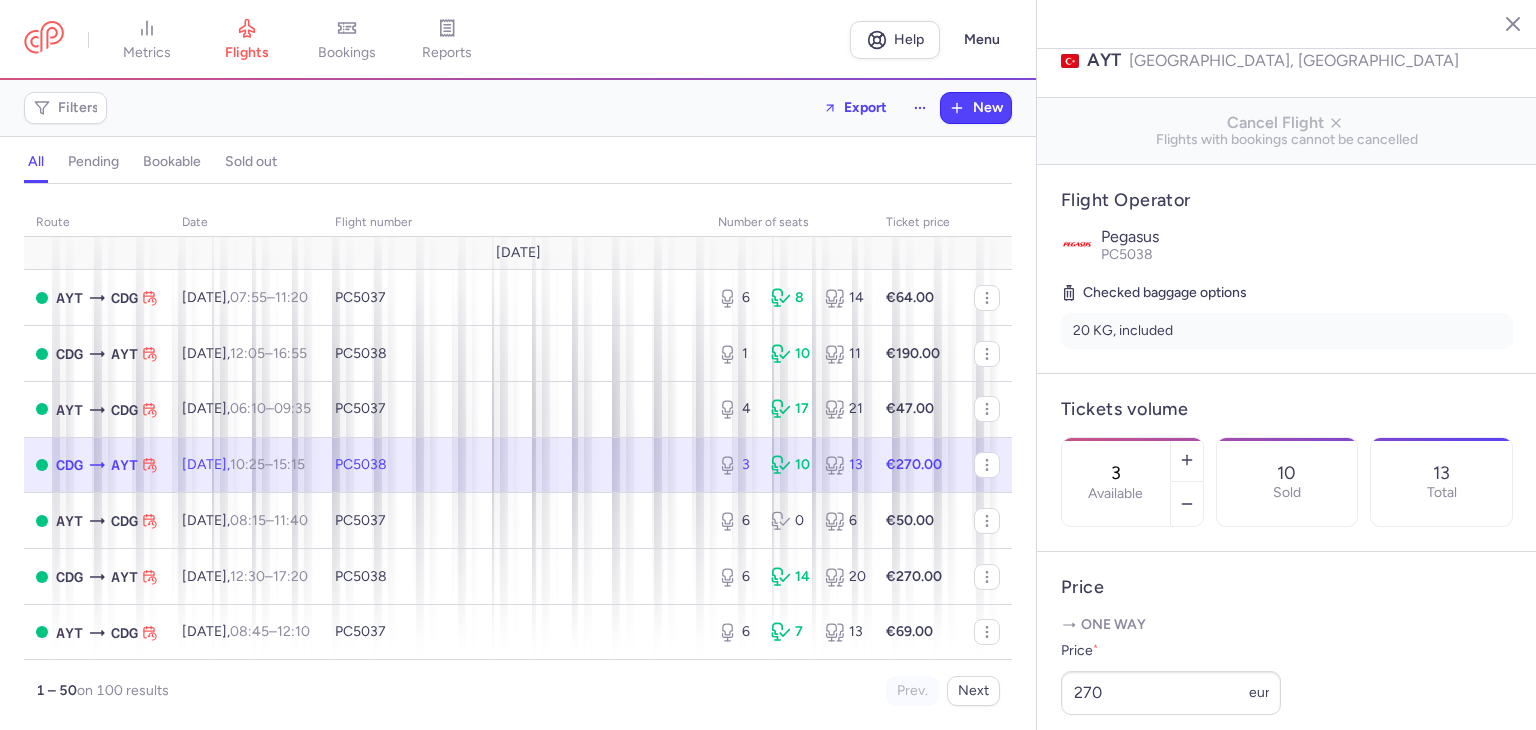scroll, scrollTop: 279, scrollLeft: 0, axis: vertical 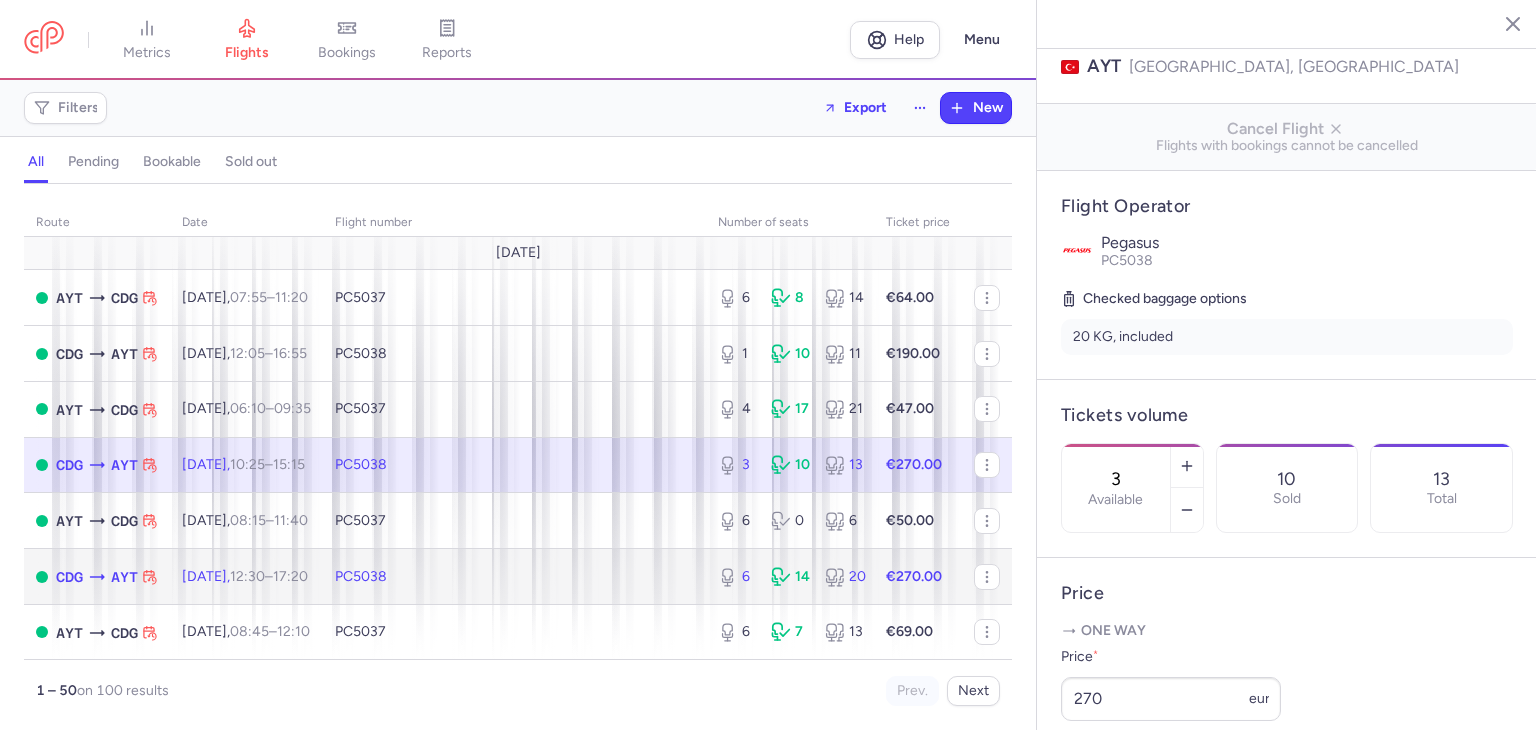 click on "PC5038" at bounding box center [514, 577] 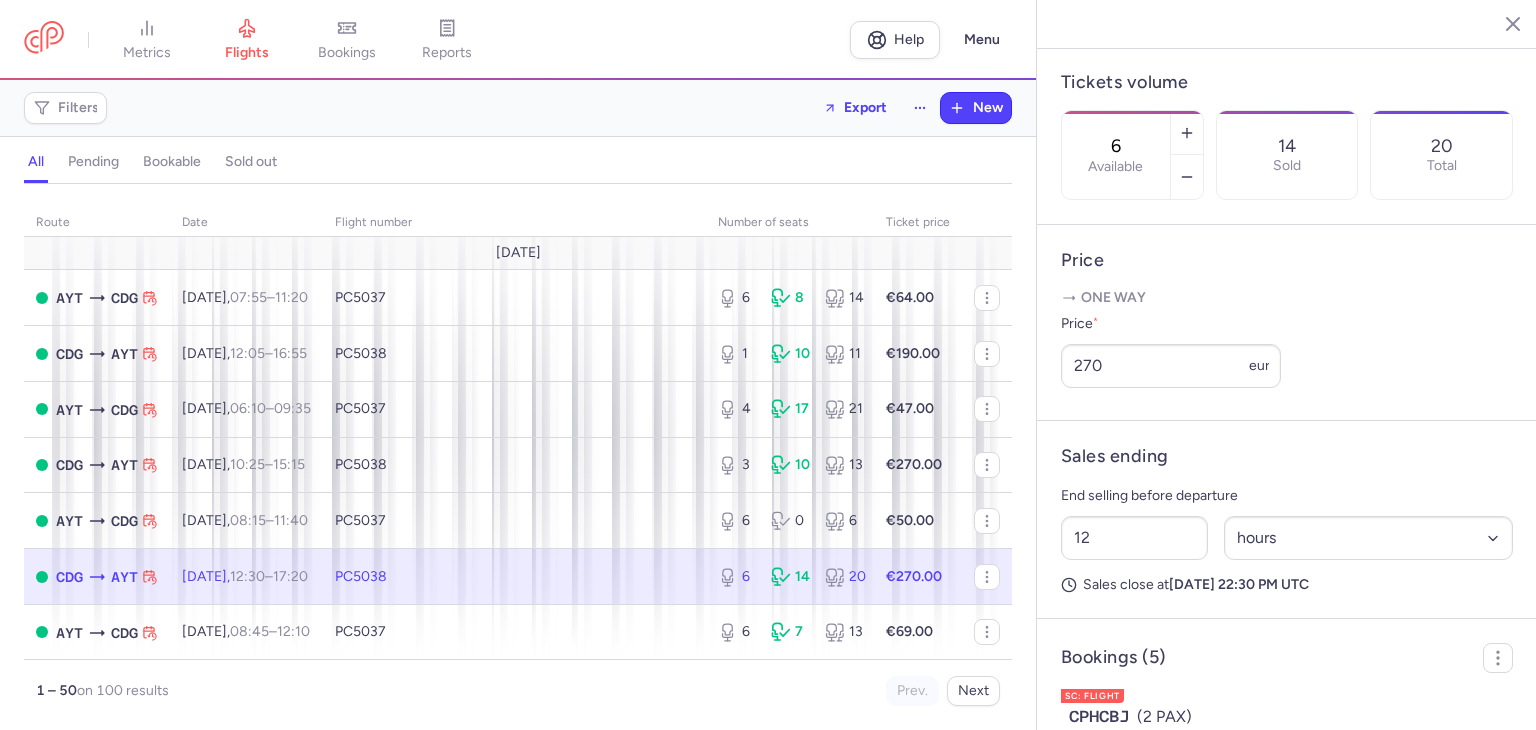 scroll, scrollTop: 279, scrollLeft: 0, axis: vertical 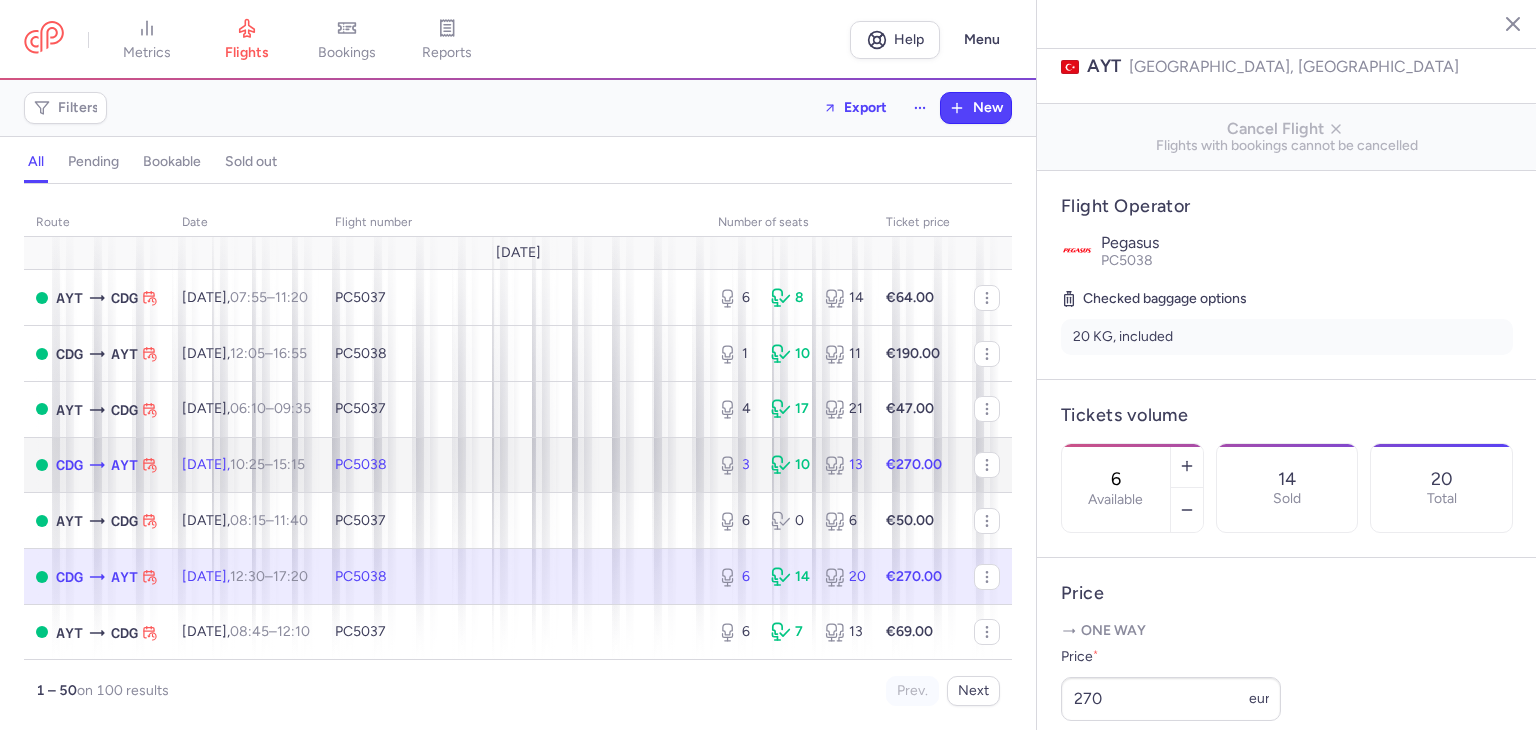 click on "PC5038" at bounding box center (361, 464) 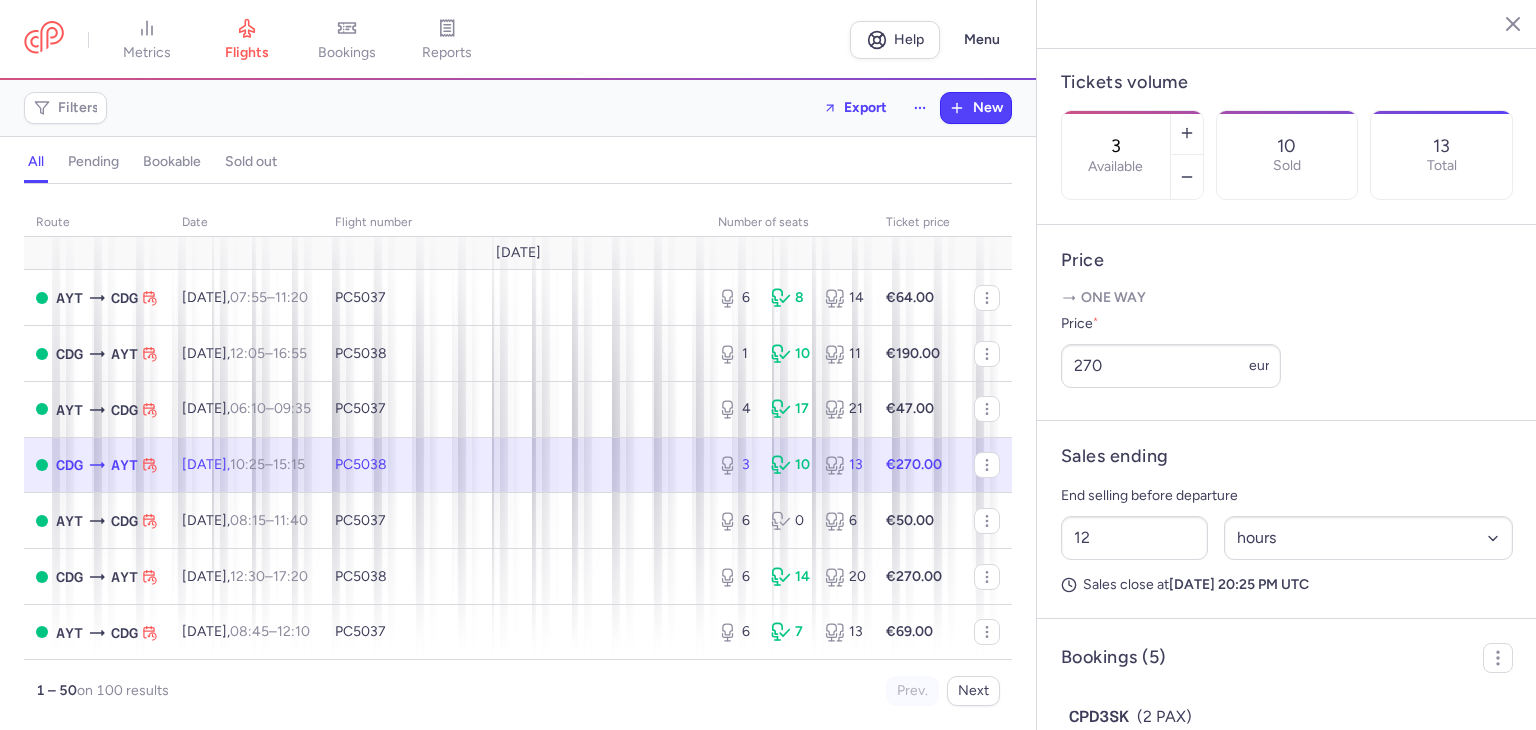 scroll, scrollTop: 946, scrollLeft: 0, axis: vertical 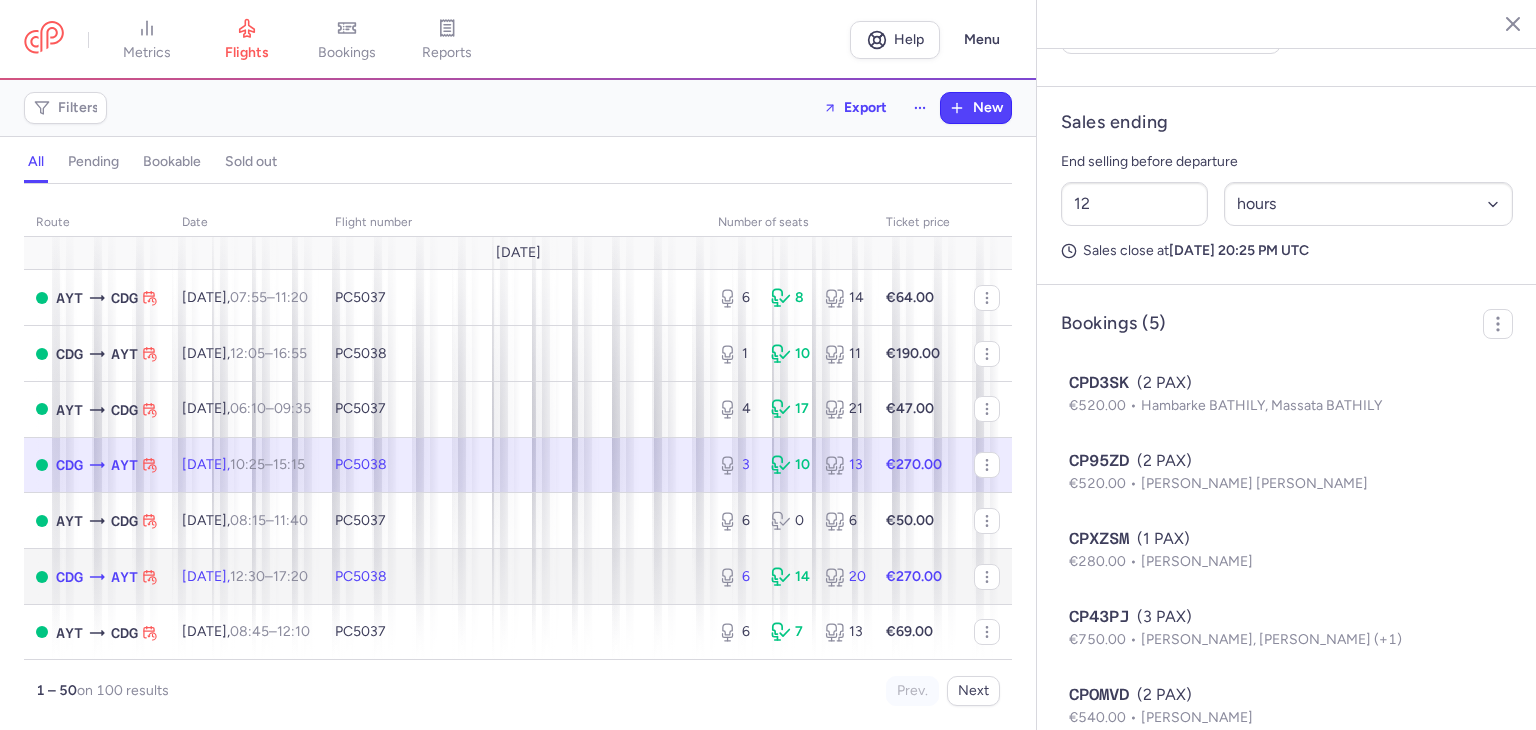 click on "Wed, 16 Jul,  12:30  –  17:20  +0" at bounding box center (246, 577) 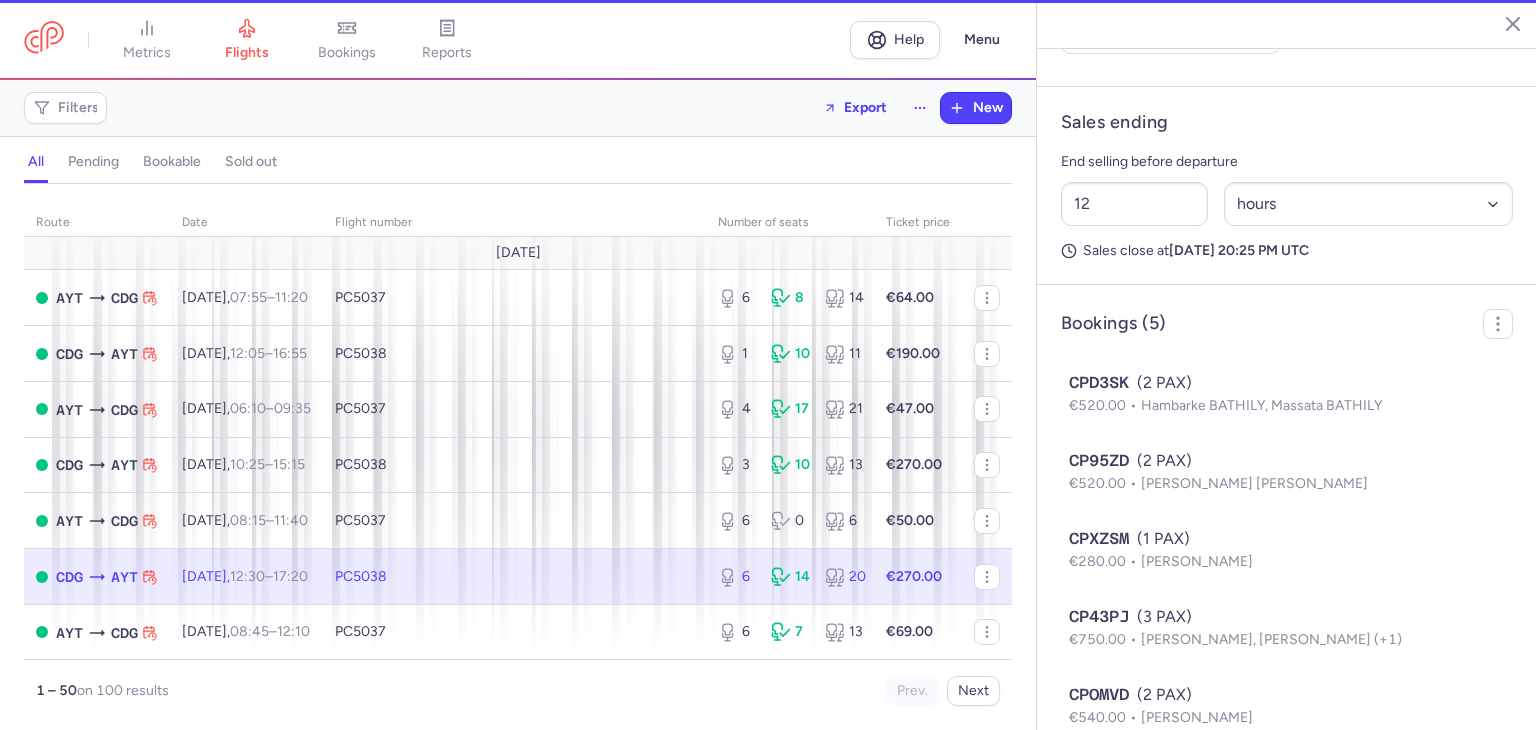 type on "6" 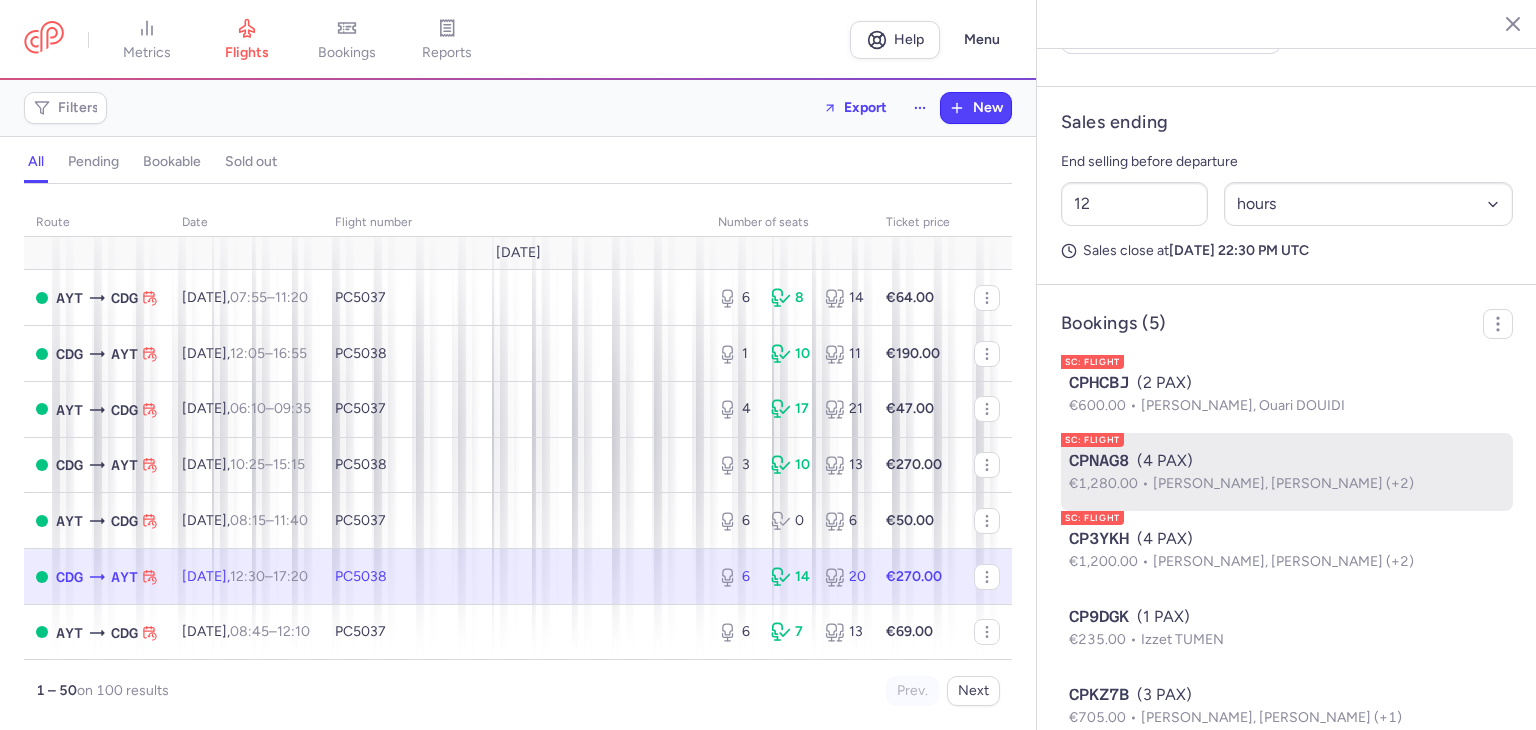 scroll, scrollTop: 1012, scrollLeft: 0, axis: vertical 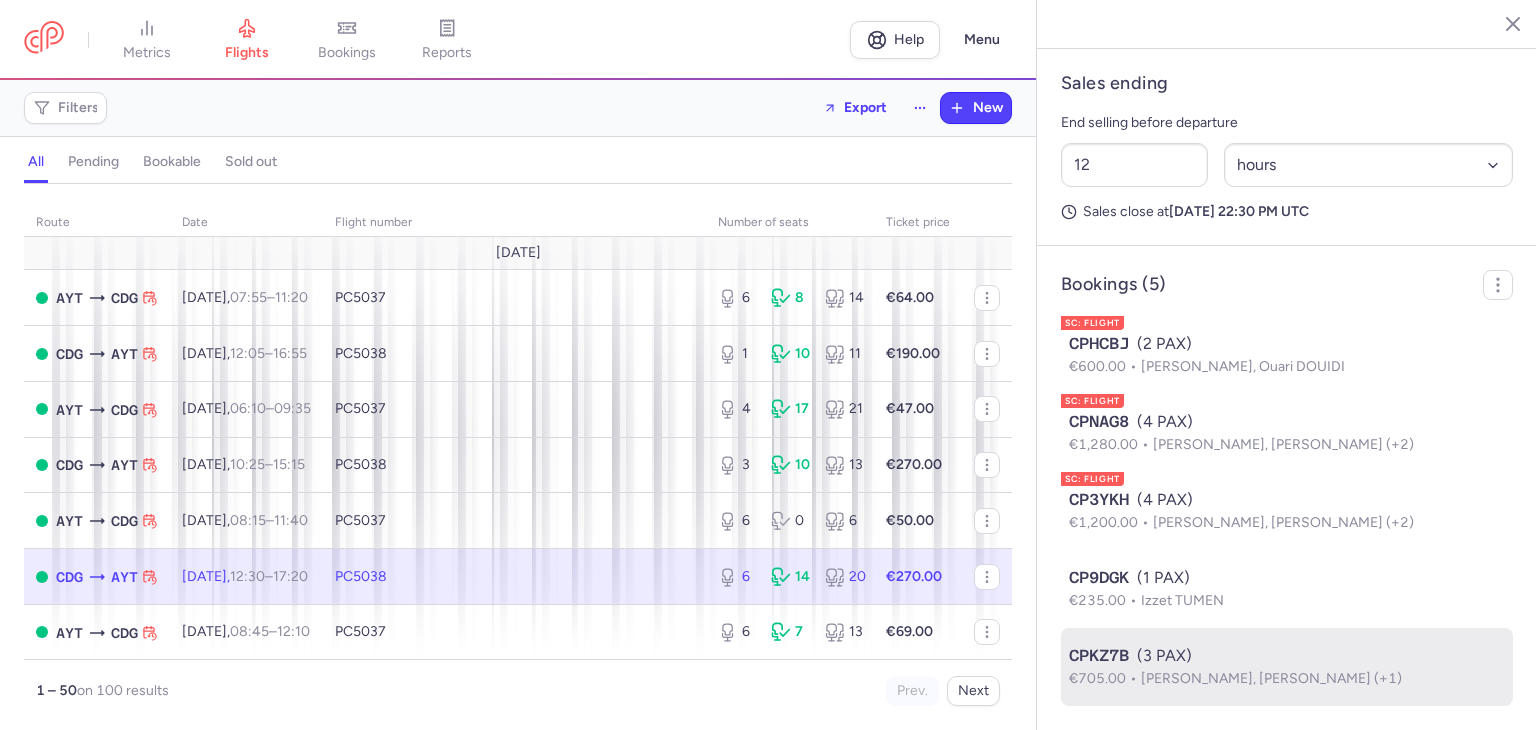 click on "CPKZ7B  (3 PAX)" at bounding box center (1287, 656) 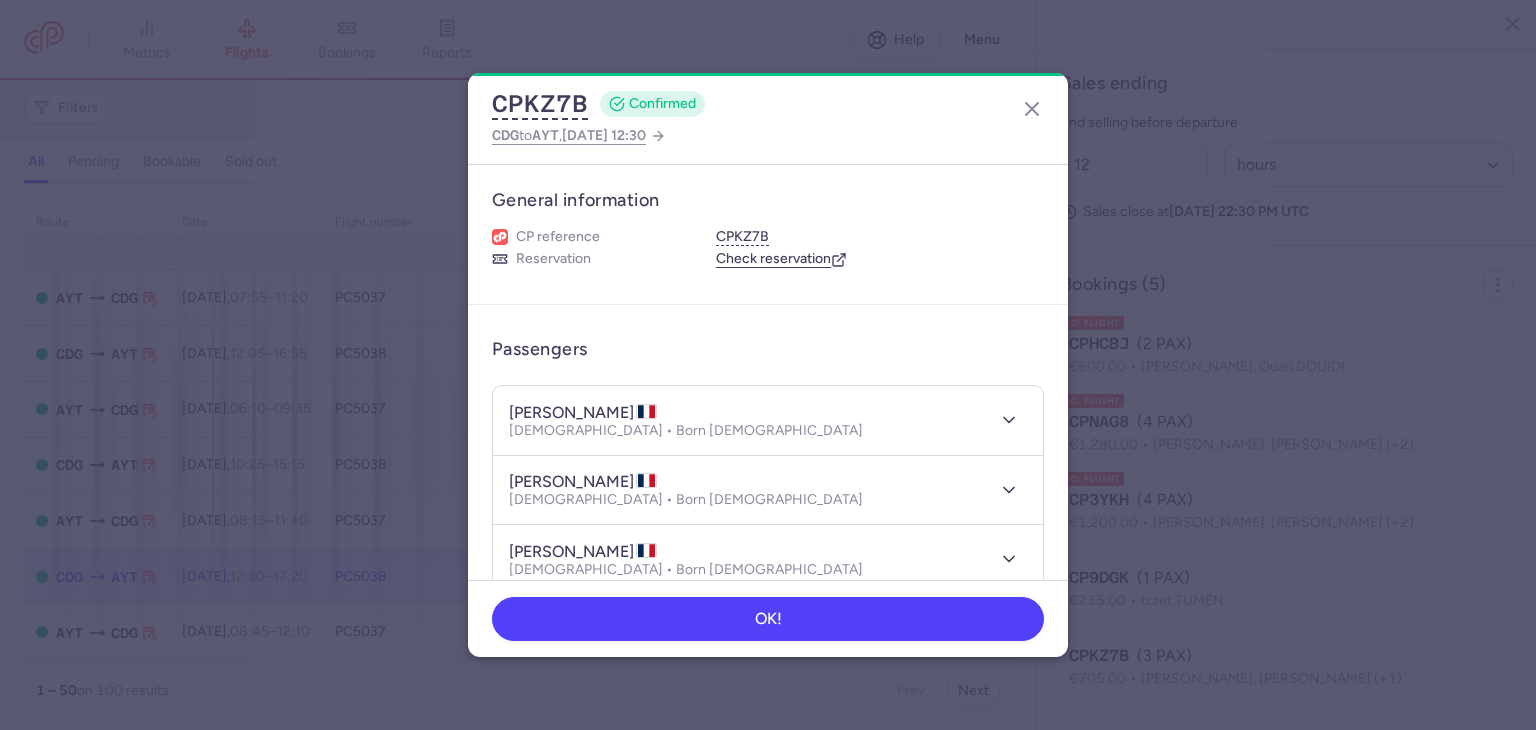 scroll, scrollTop: 0, scrollLeft: 0, axis: both 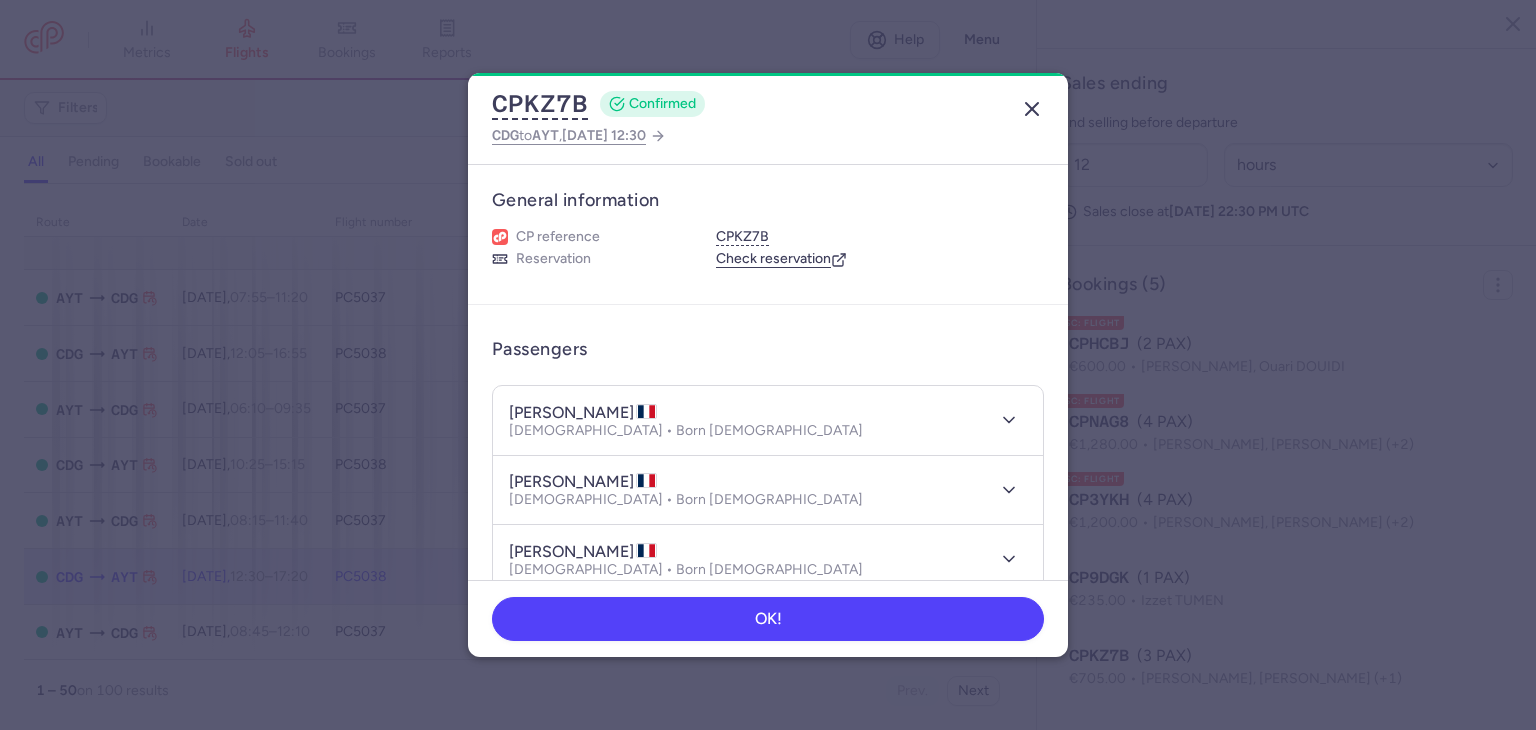 click 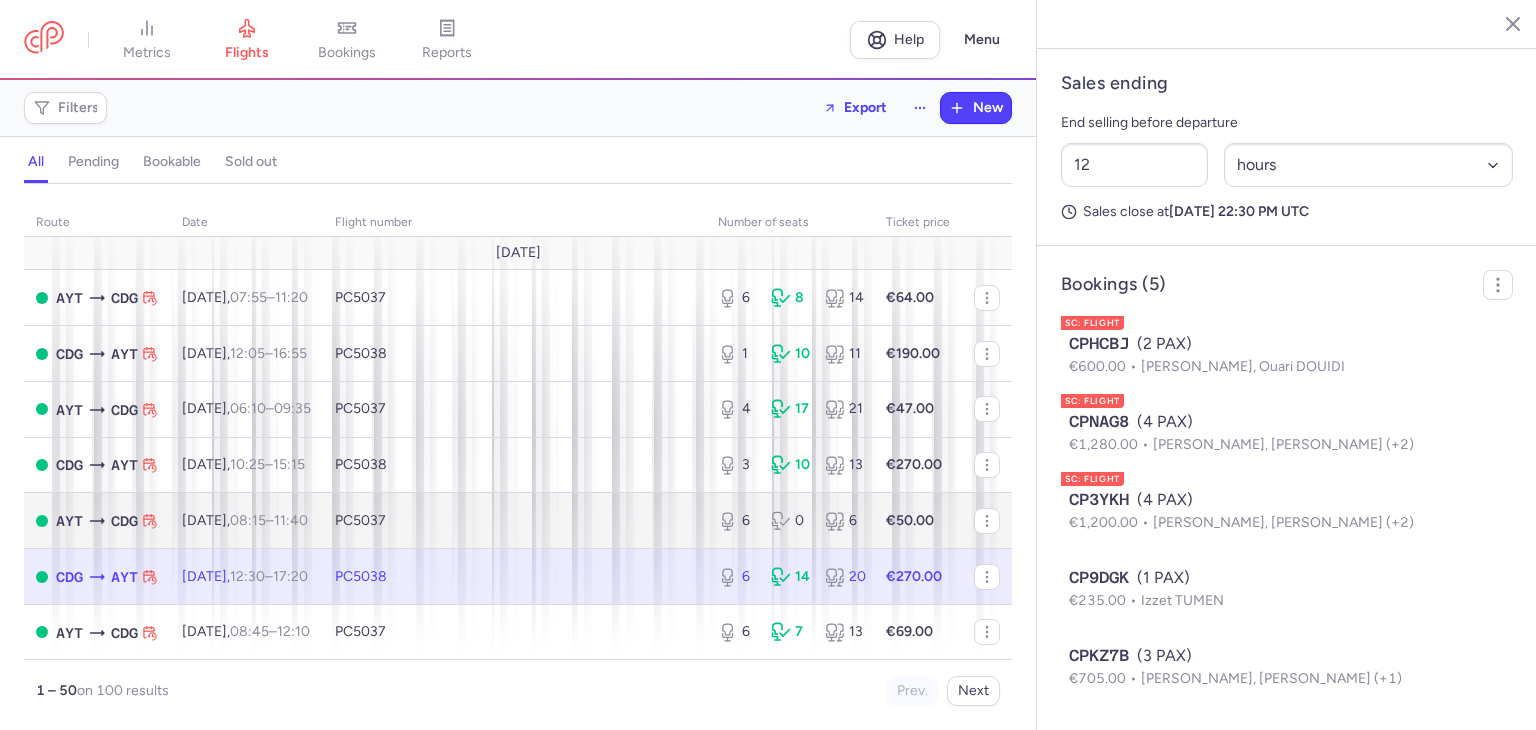 scroll, scrollTop: 133, scrollLeft: 0, axis: vertical 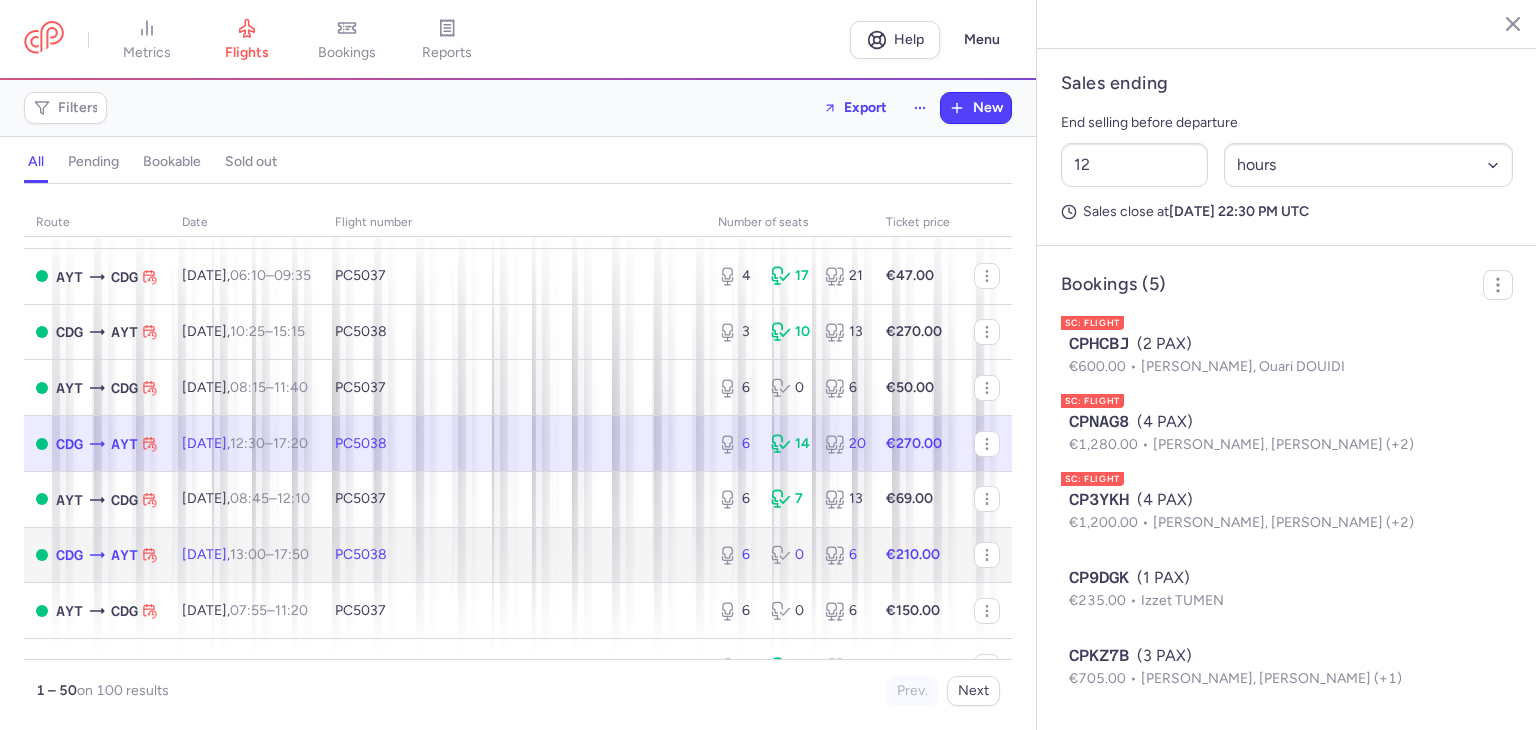 click on "PC5038" at bounding box center [361, 554] 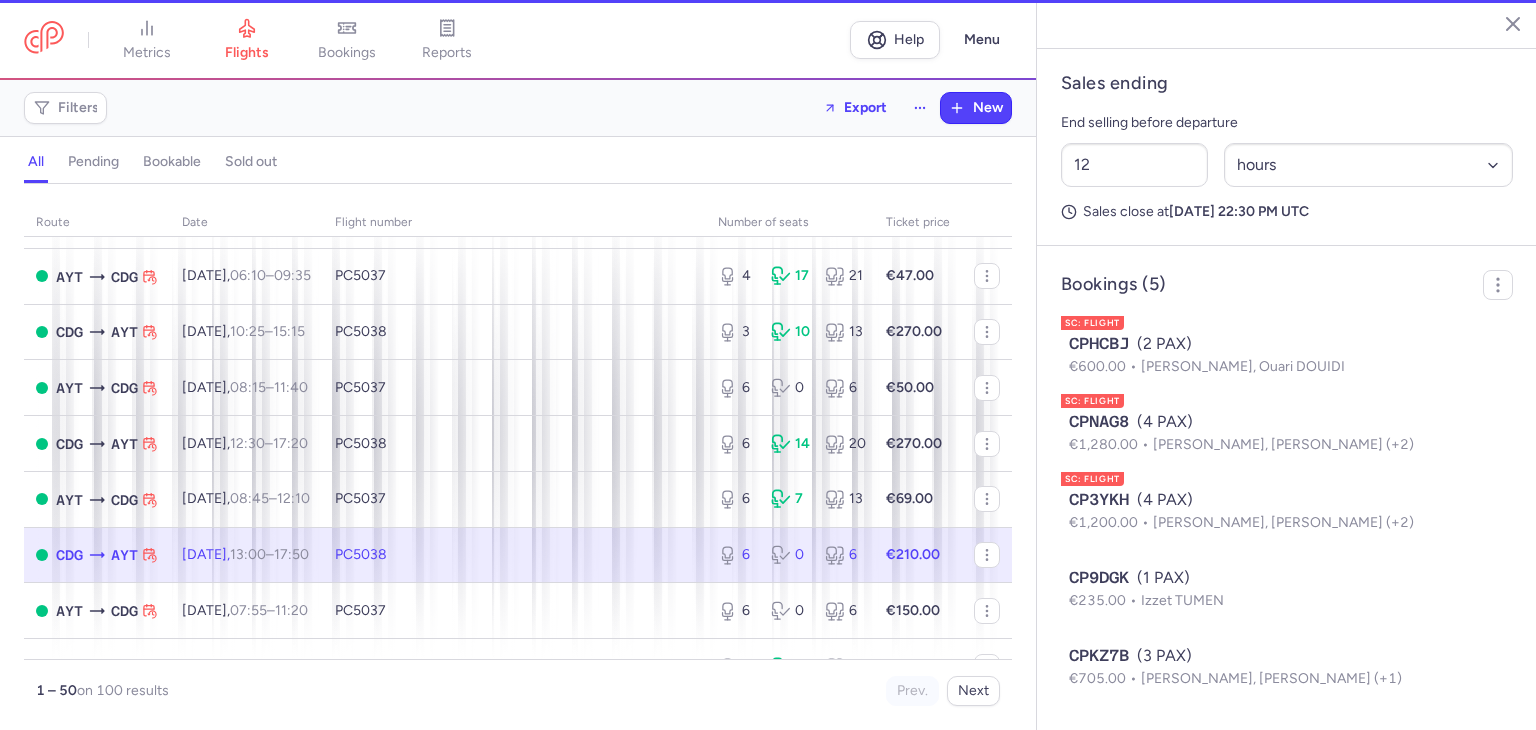 scroll, scrollTop: 648, scrollLeft: 0, axis: vertical 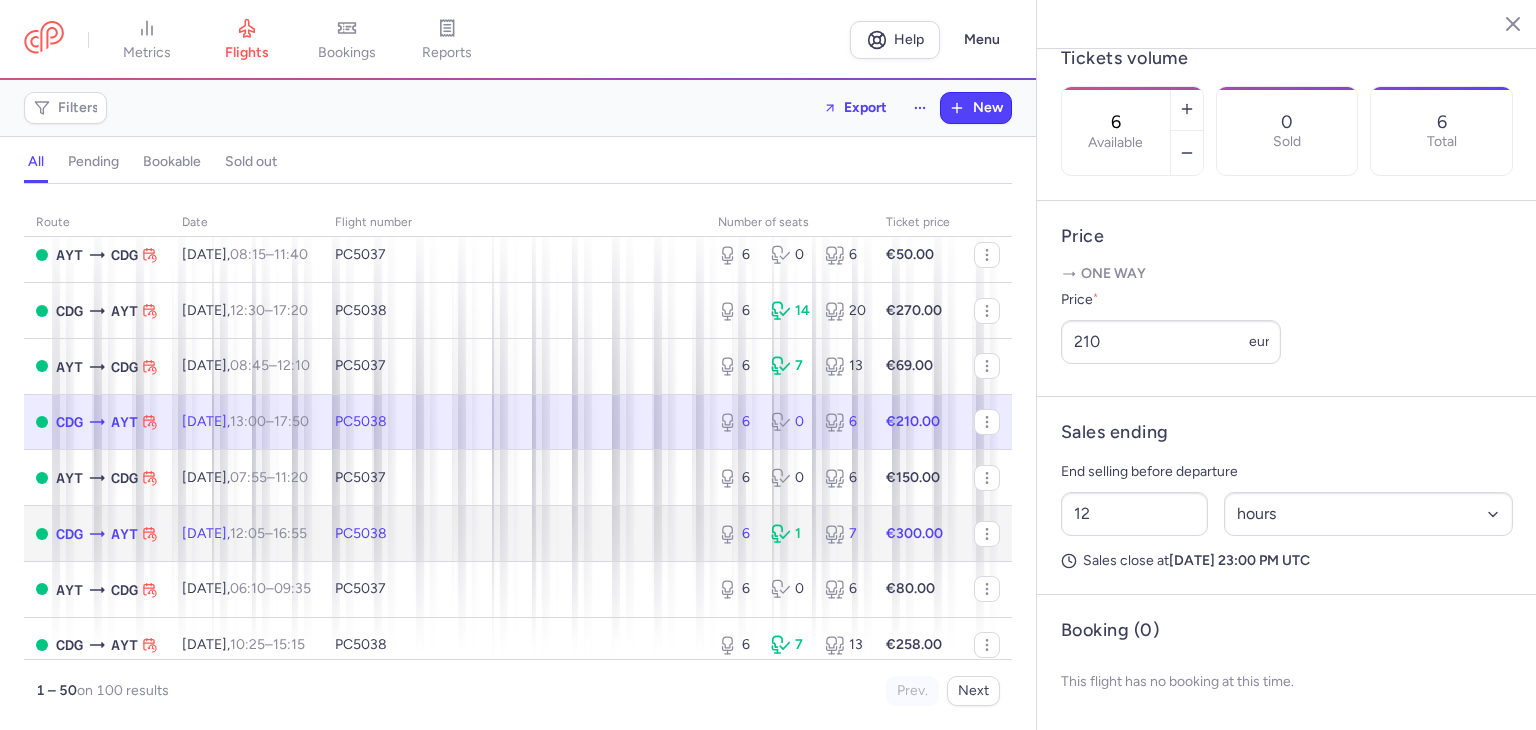 click on "PC5038" at bounding box center (361, 533) 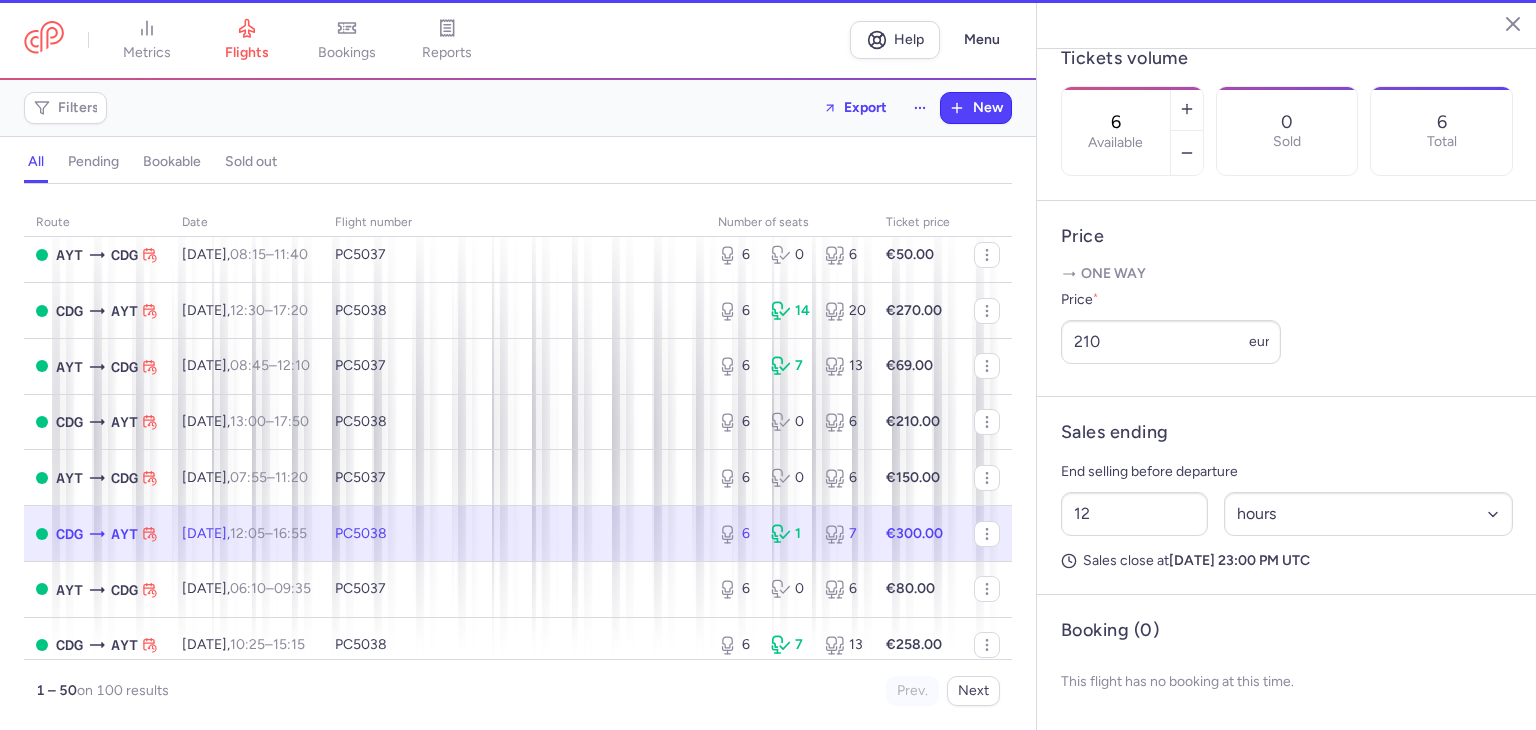 scroll, scrollTop: 700, scrollLeft: 0, axis: vertical 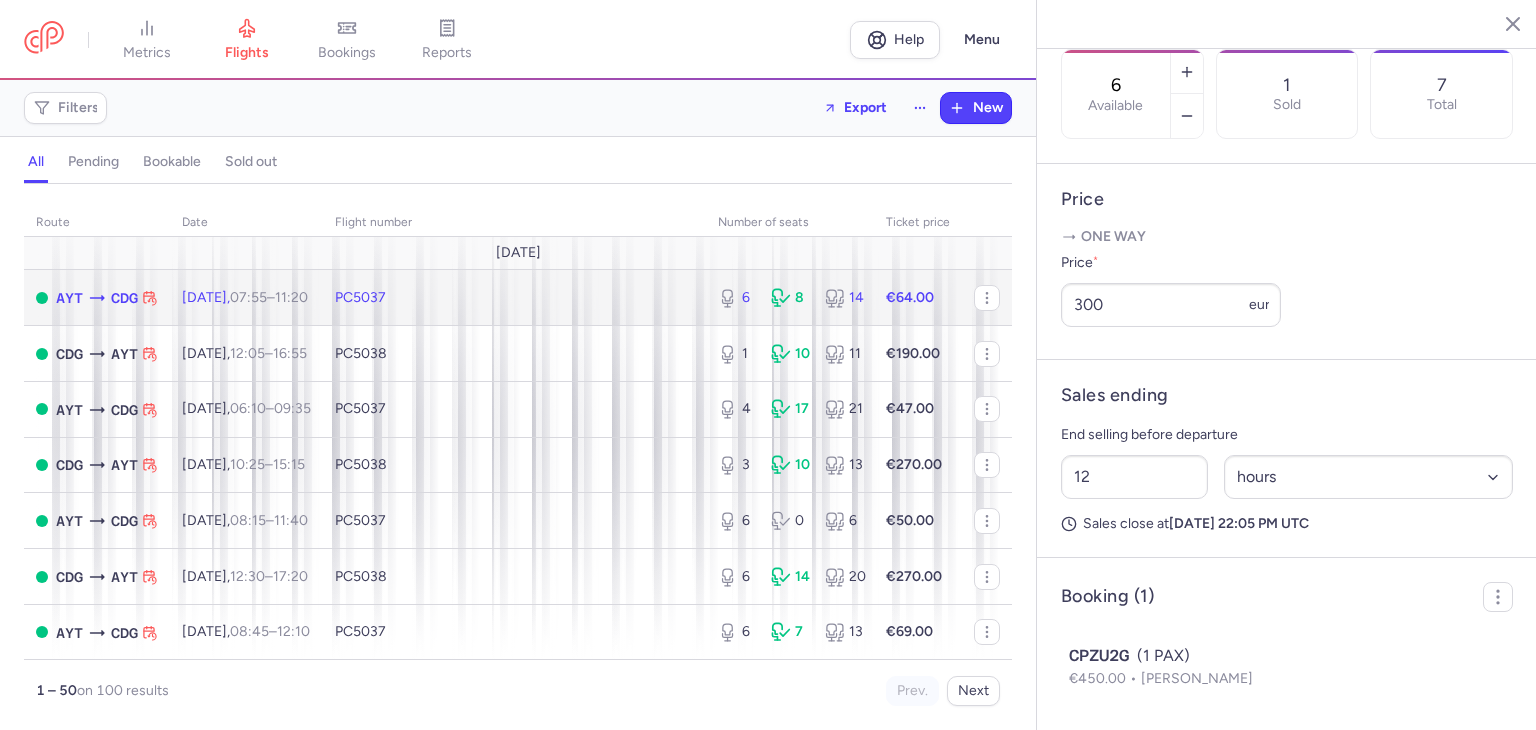 click on "PC5037" at bounding box center (514, 298) 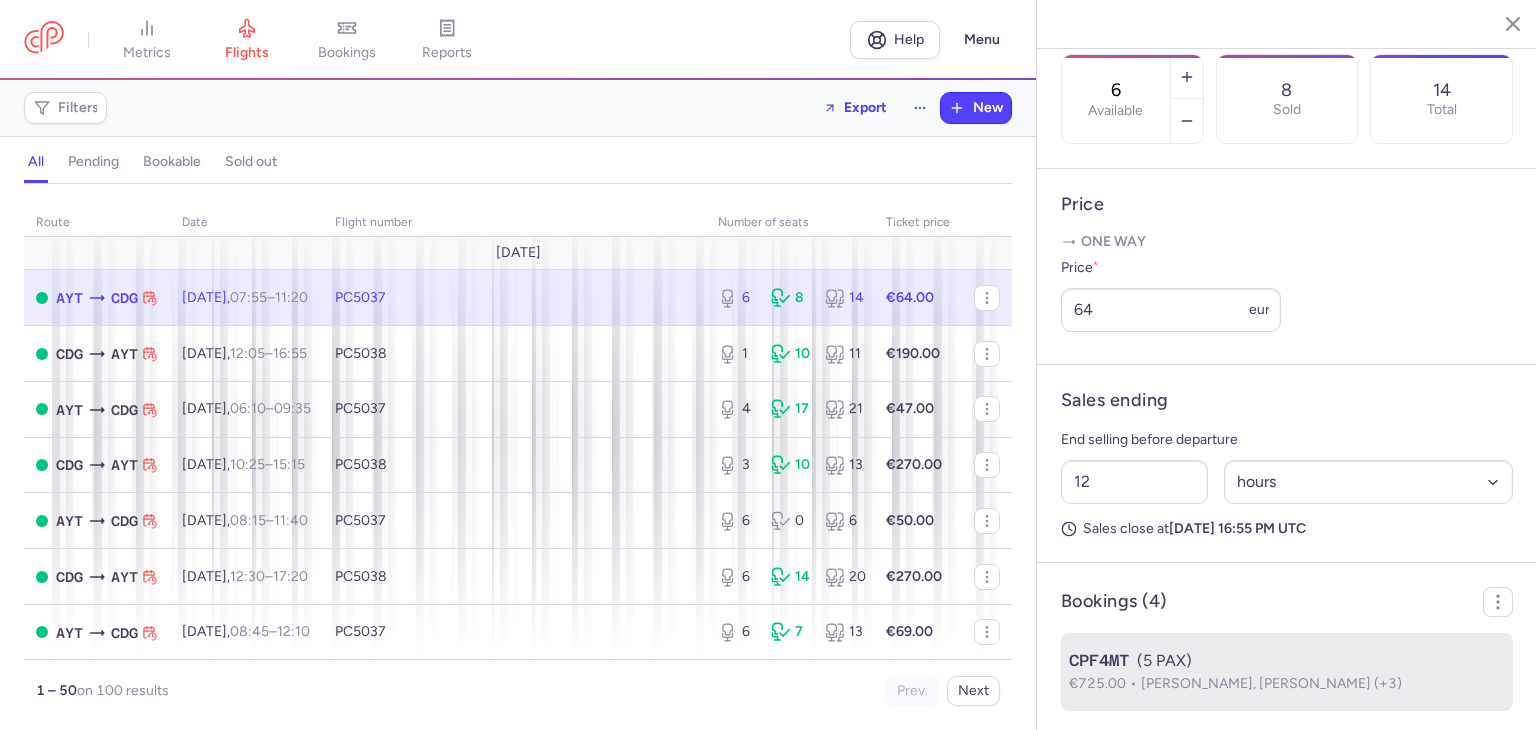 scroll, scrollTop: 335, scrollLeft: 0, axis: vertical 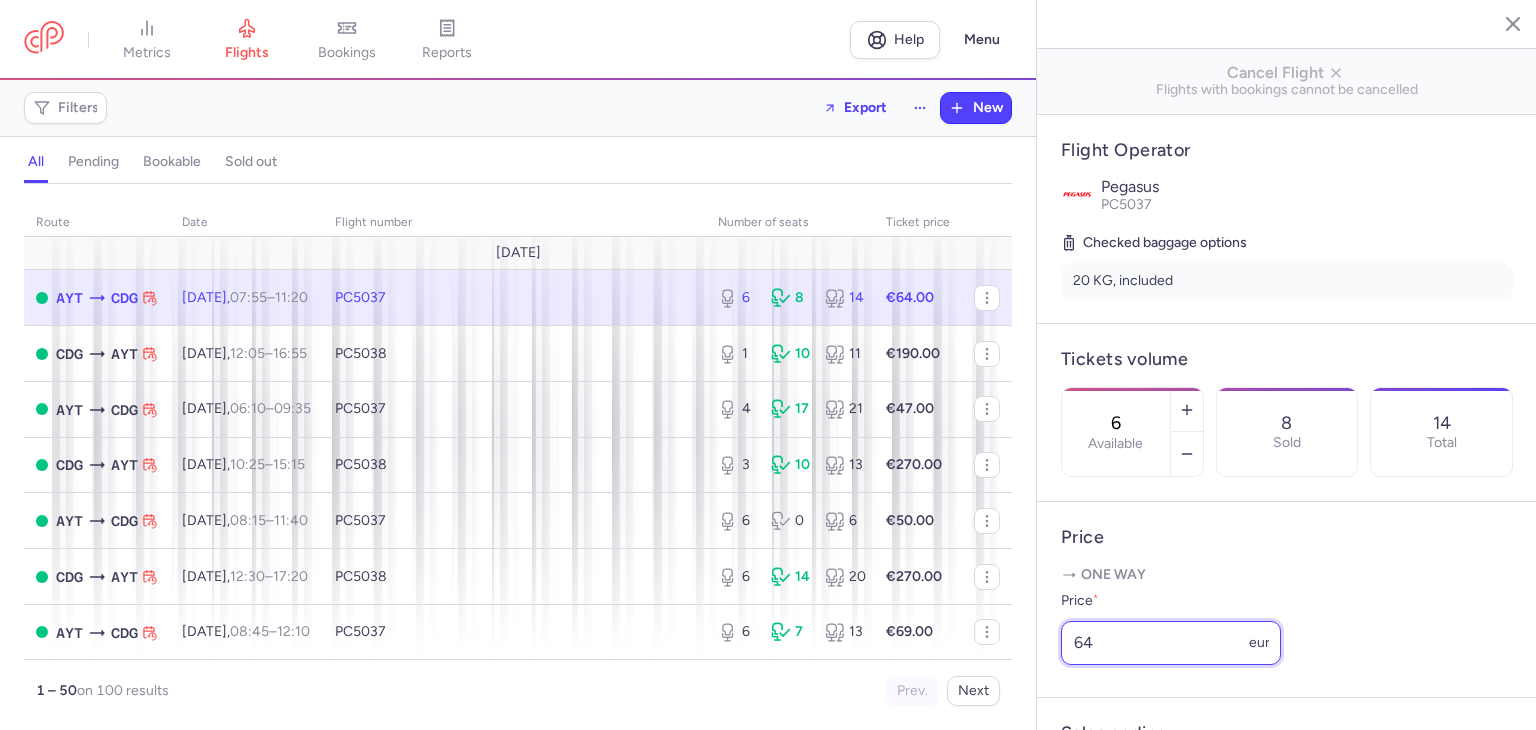 click on "64" at bounding box center (1171, 643) 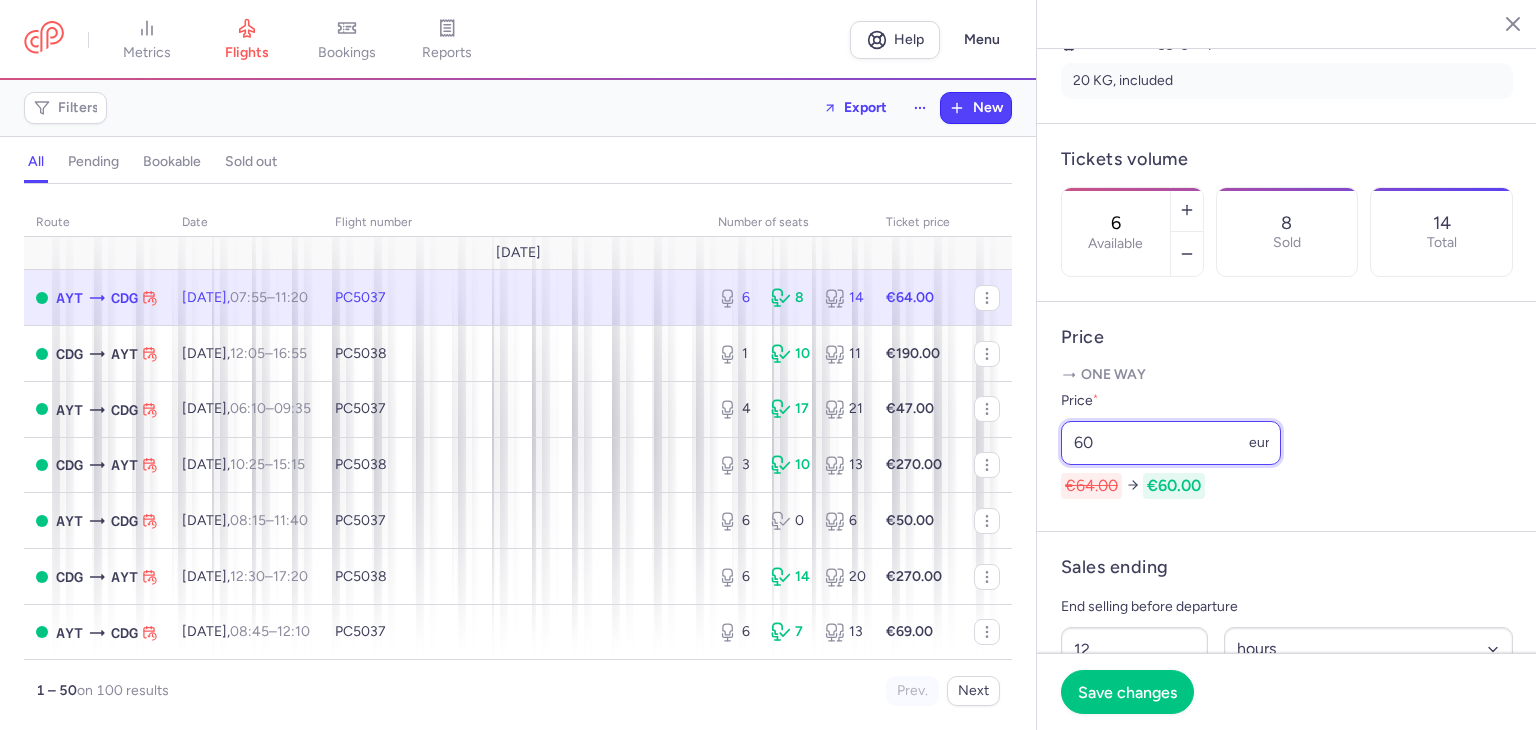 scroll, scrollTop: 468, scrollLeft: 0, axis: vertical 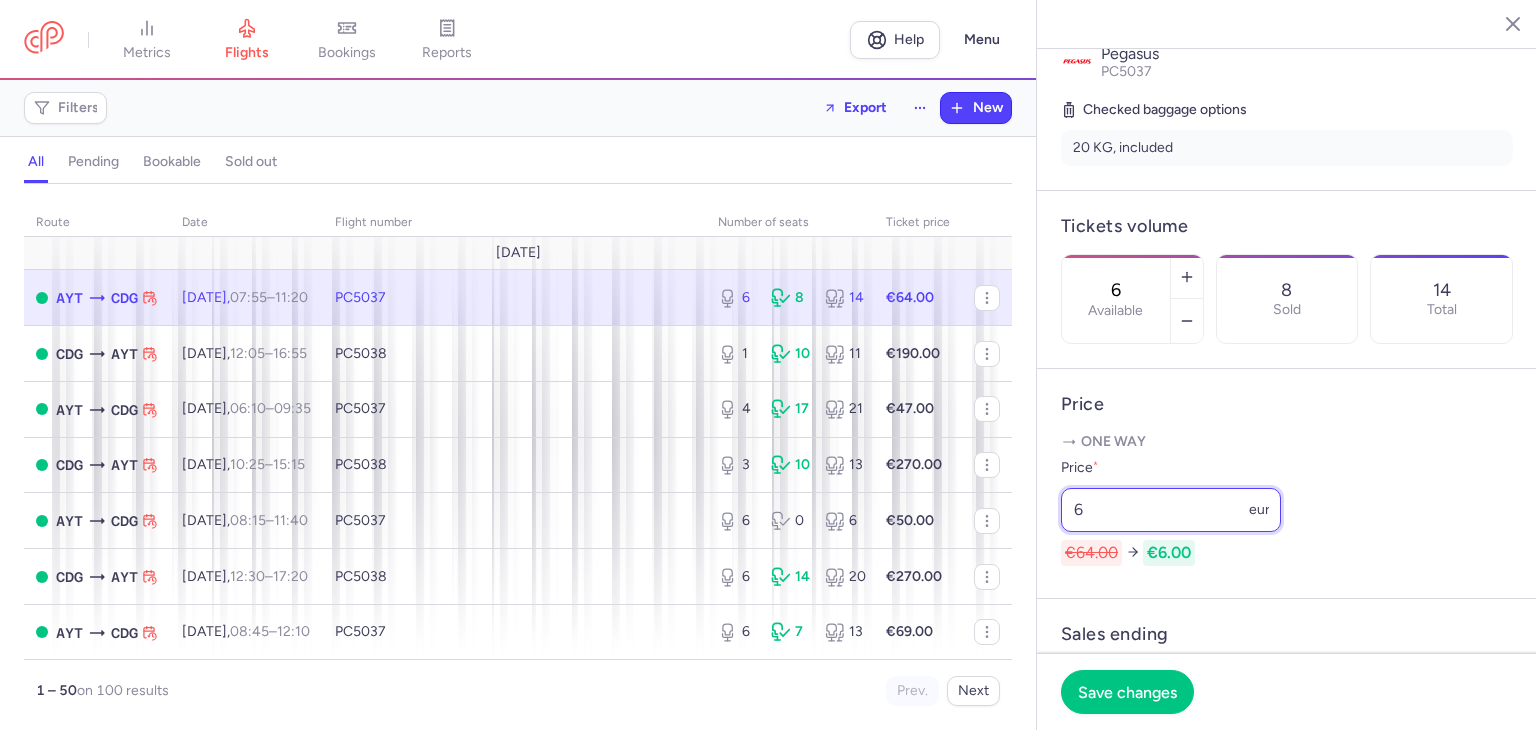 type on "64" 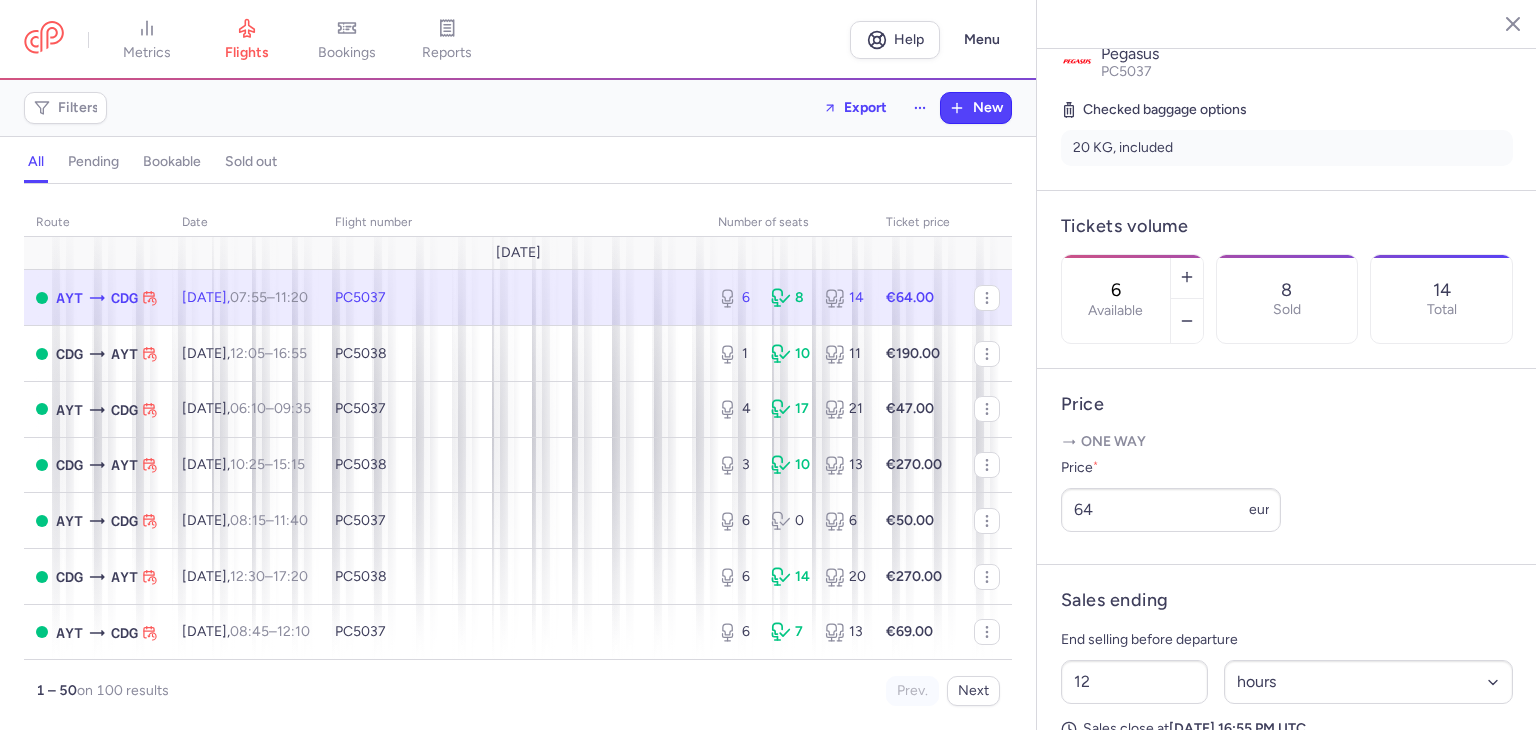 click 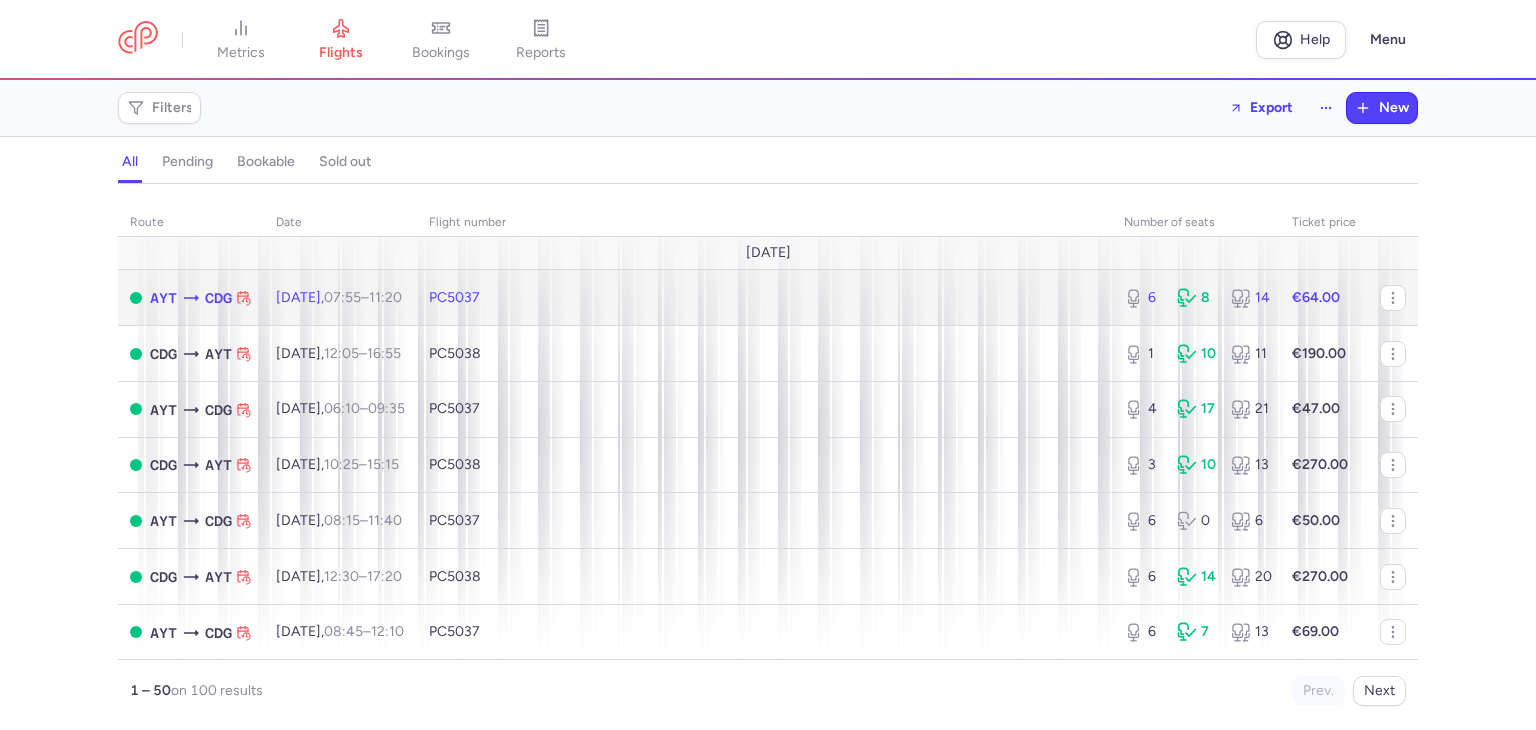 click on "PC5037" at bounding box center [764, 298] 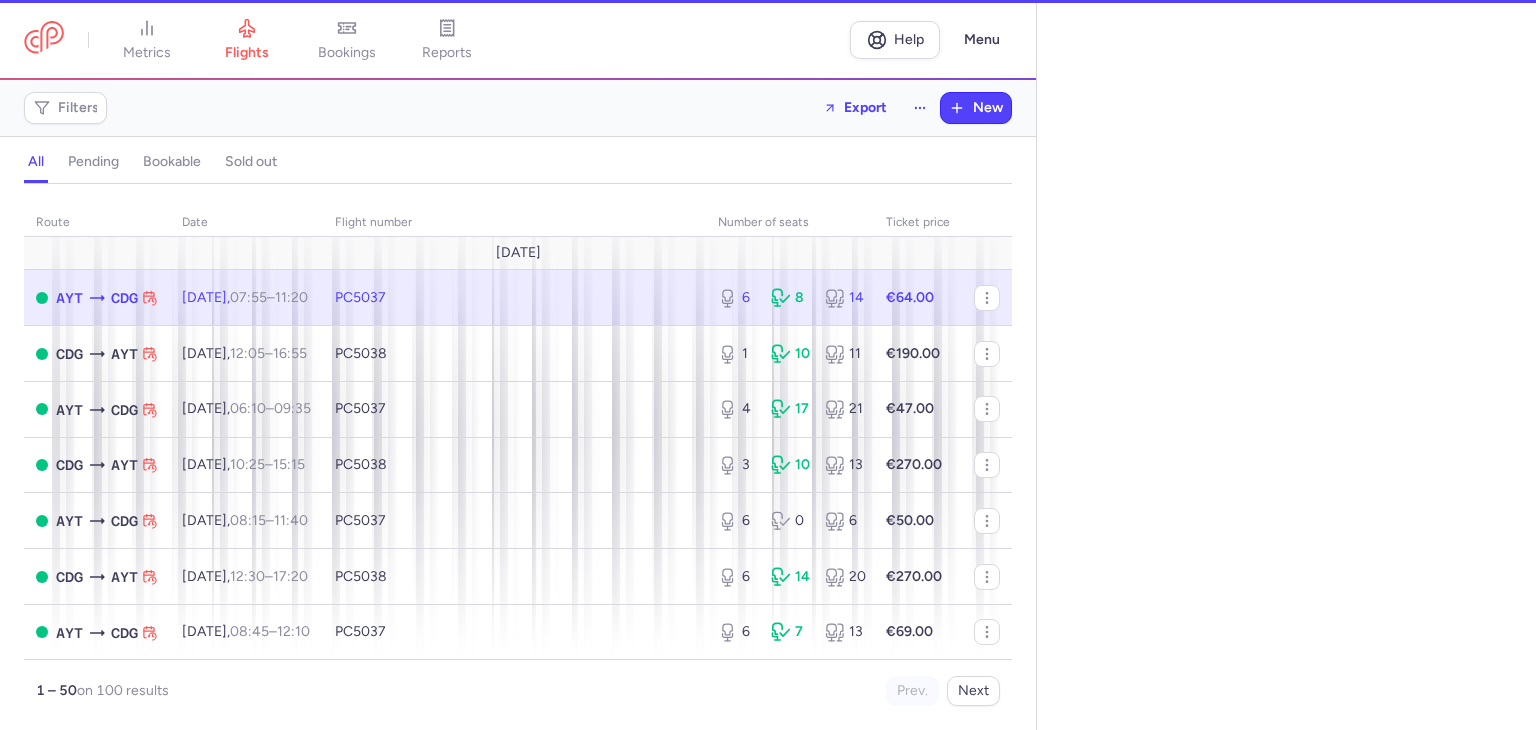 select on "hours" 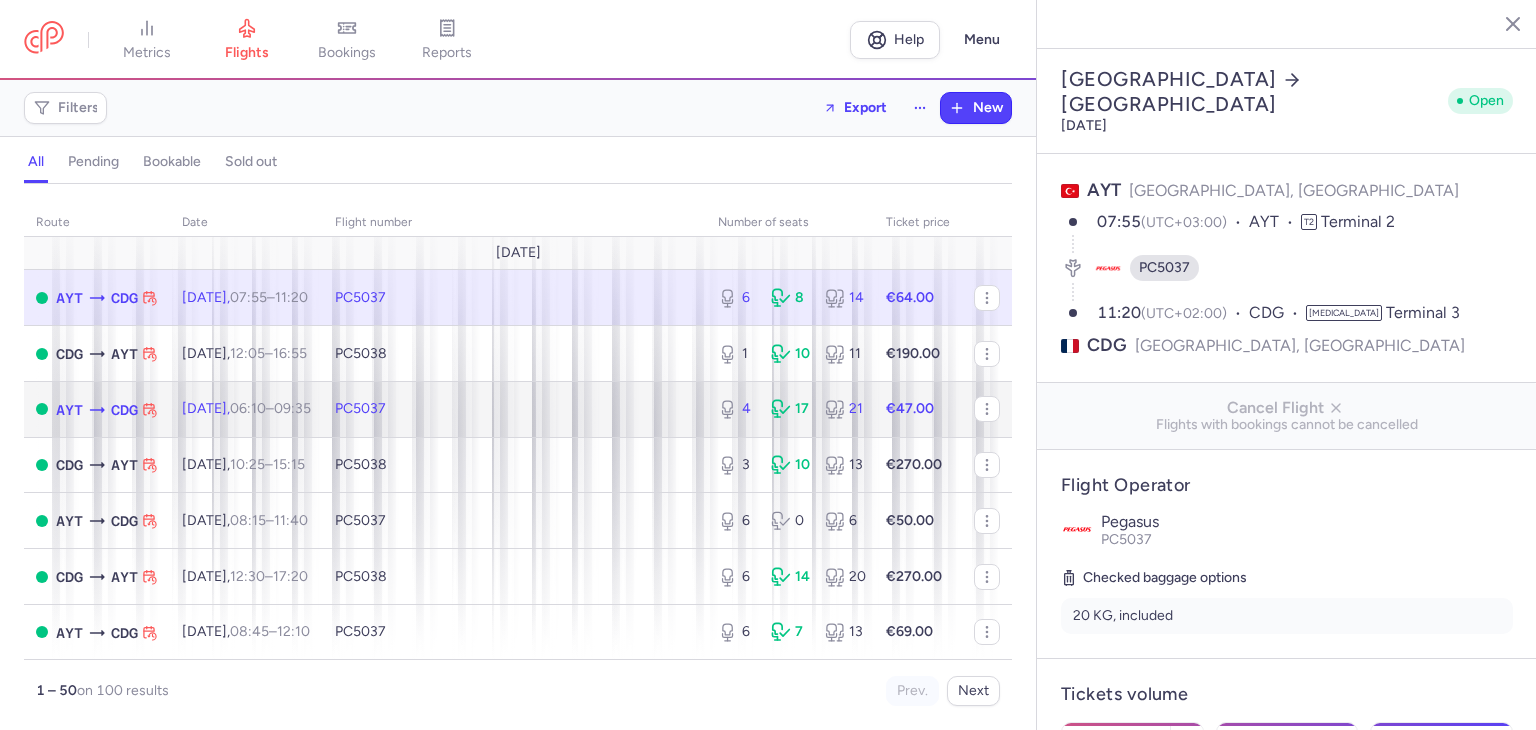 click on "09:35  +0" at bounding box center [292, 408] 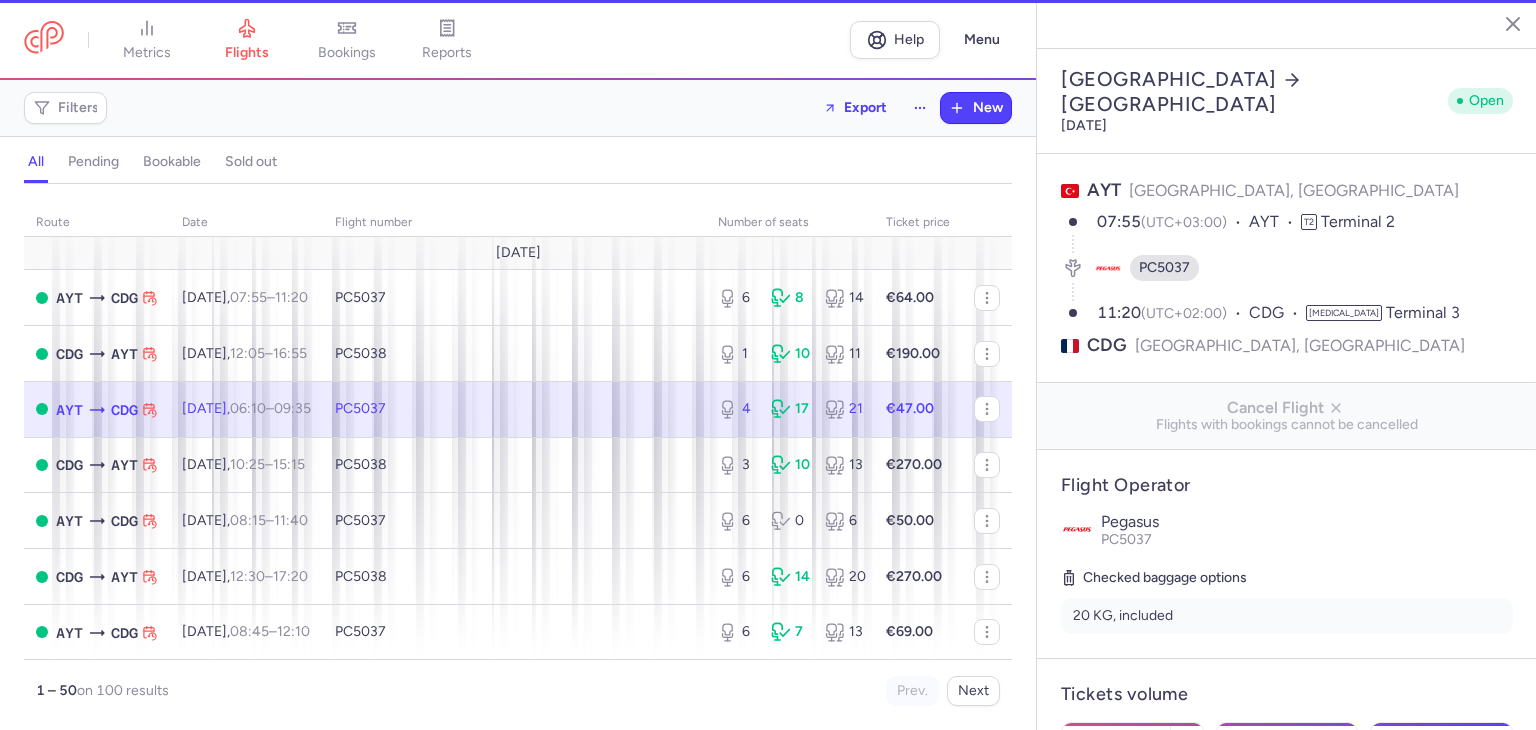 type on "4" 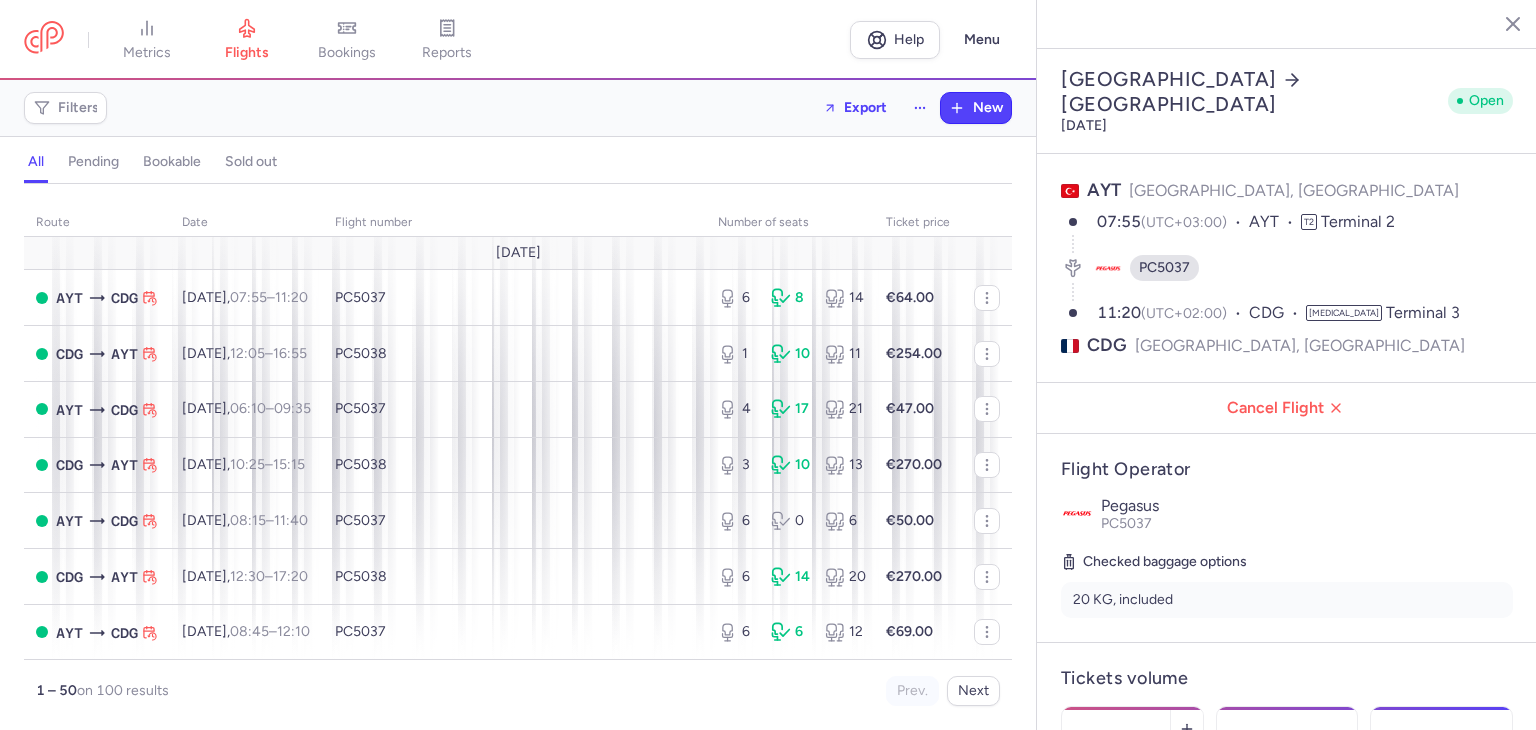 select on "hours" 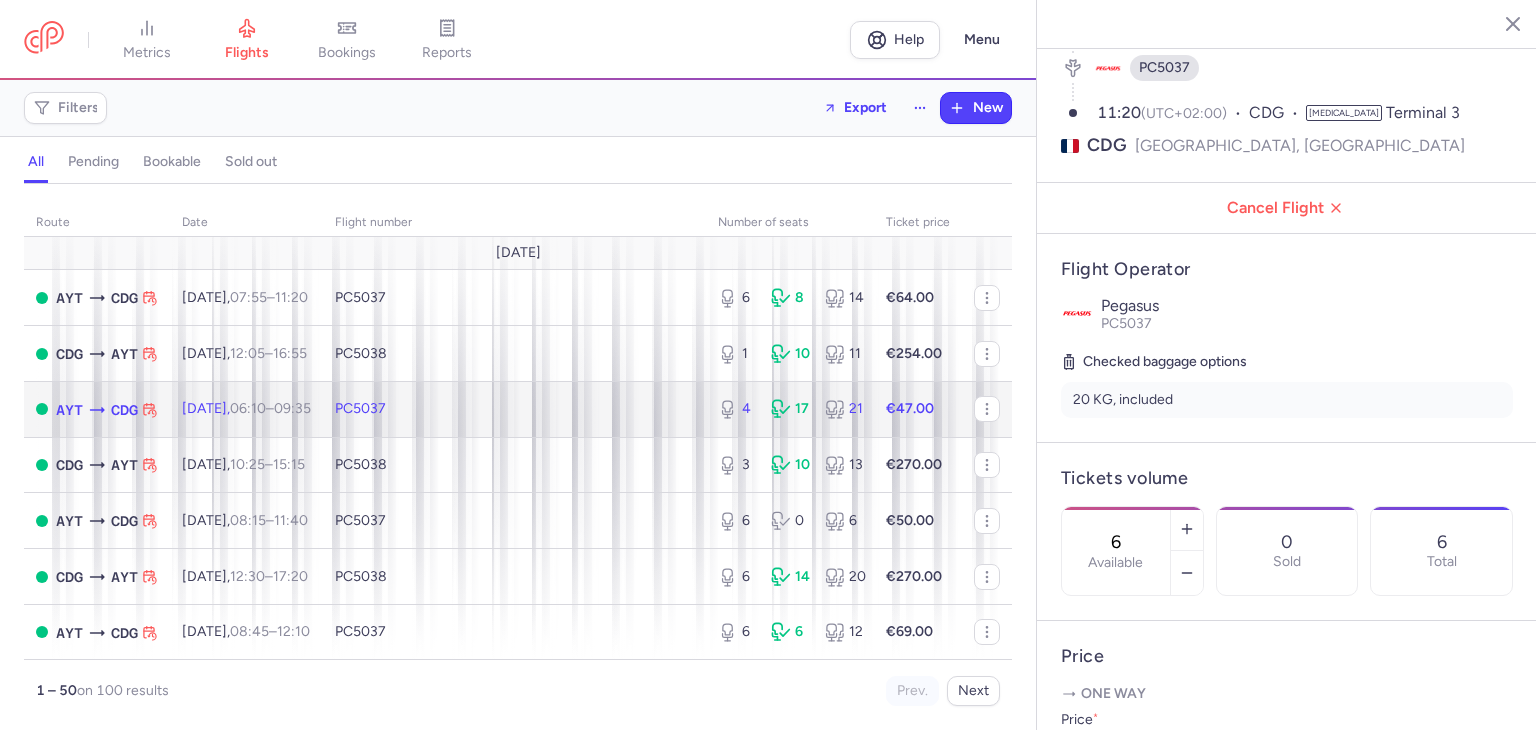 click on "PC5037" at bounding box center (514, 409) 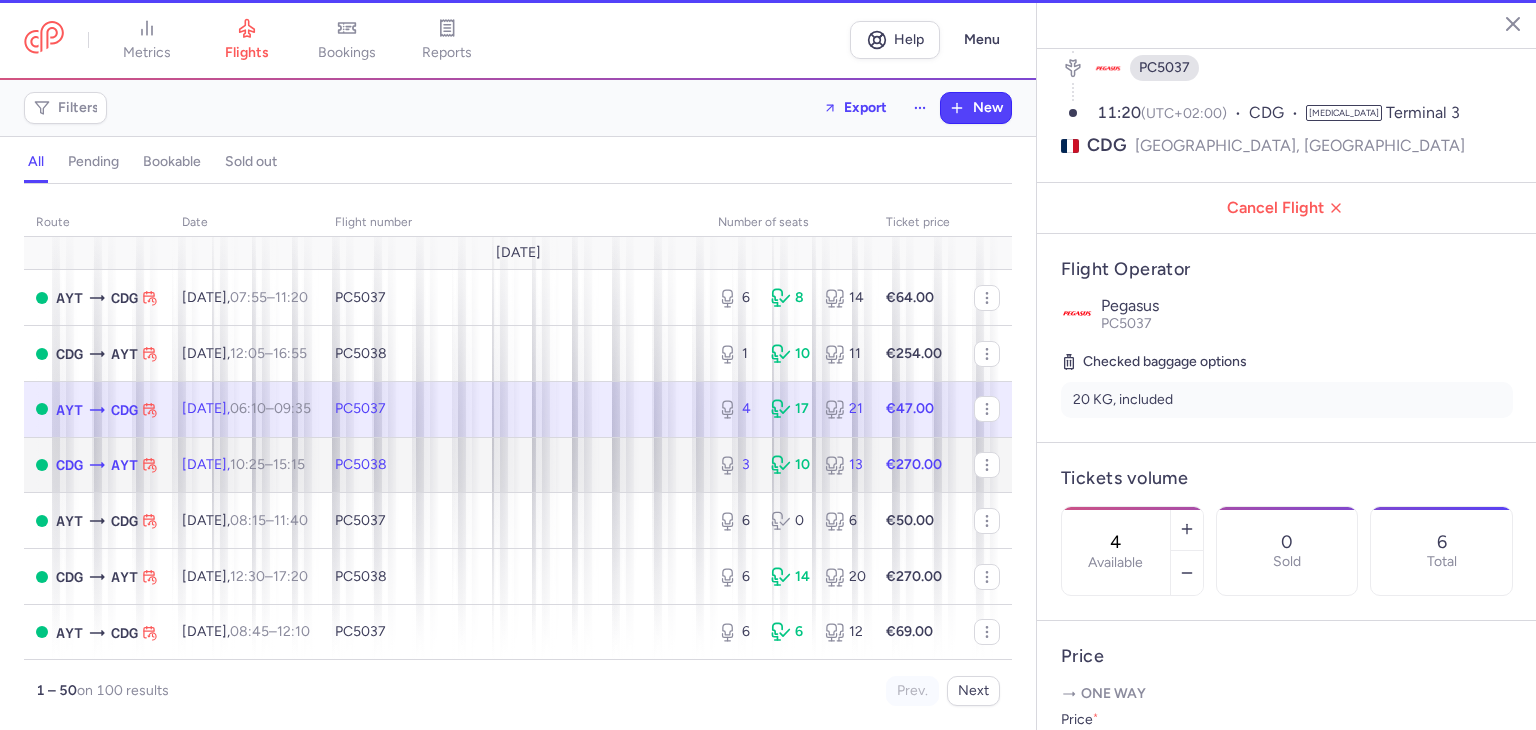click on "PC5038" at bounding box center [514, 465] 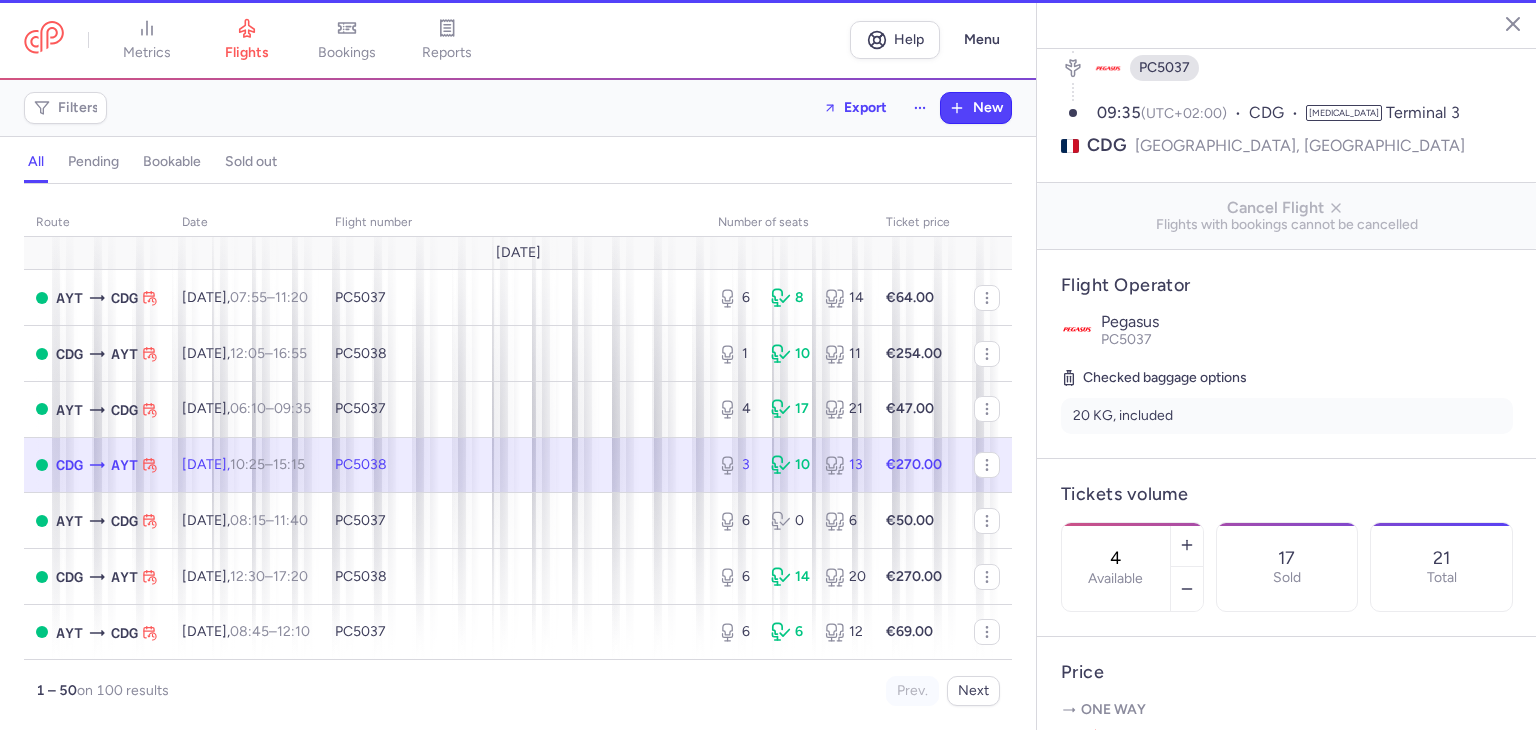 type on "5" 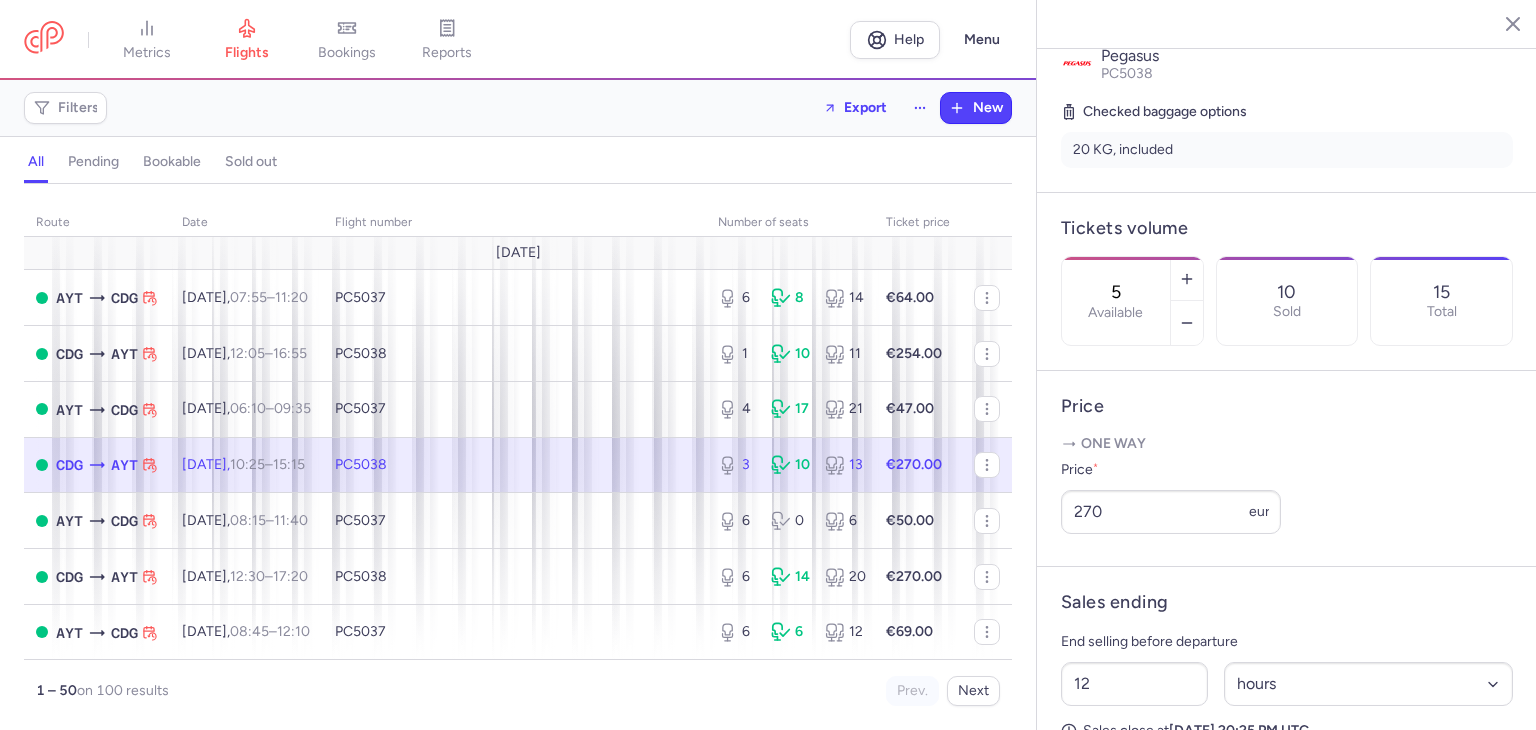 scroll, scrollTop: 533, scrollLeft: 0, axis: vertical 